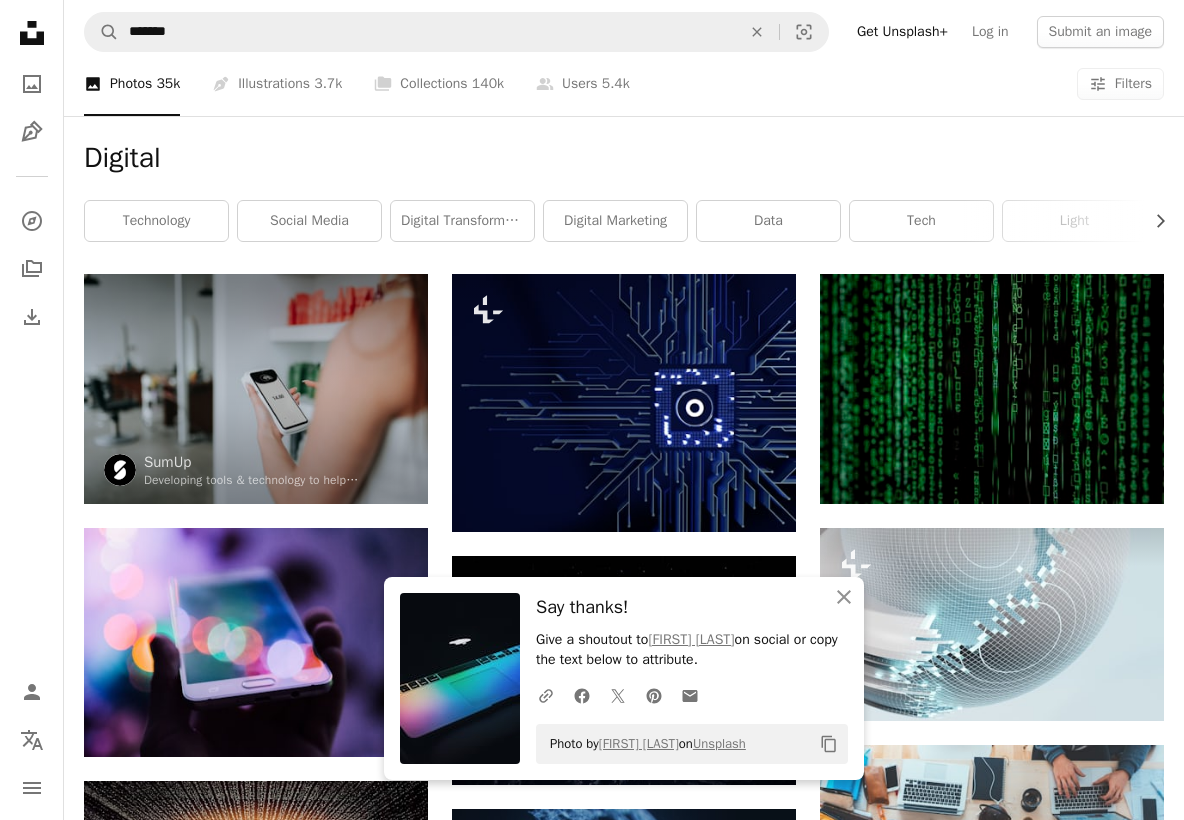 scroll, scrollTop: 11147, scrollLeft: 0, axis: vertical 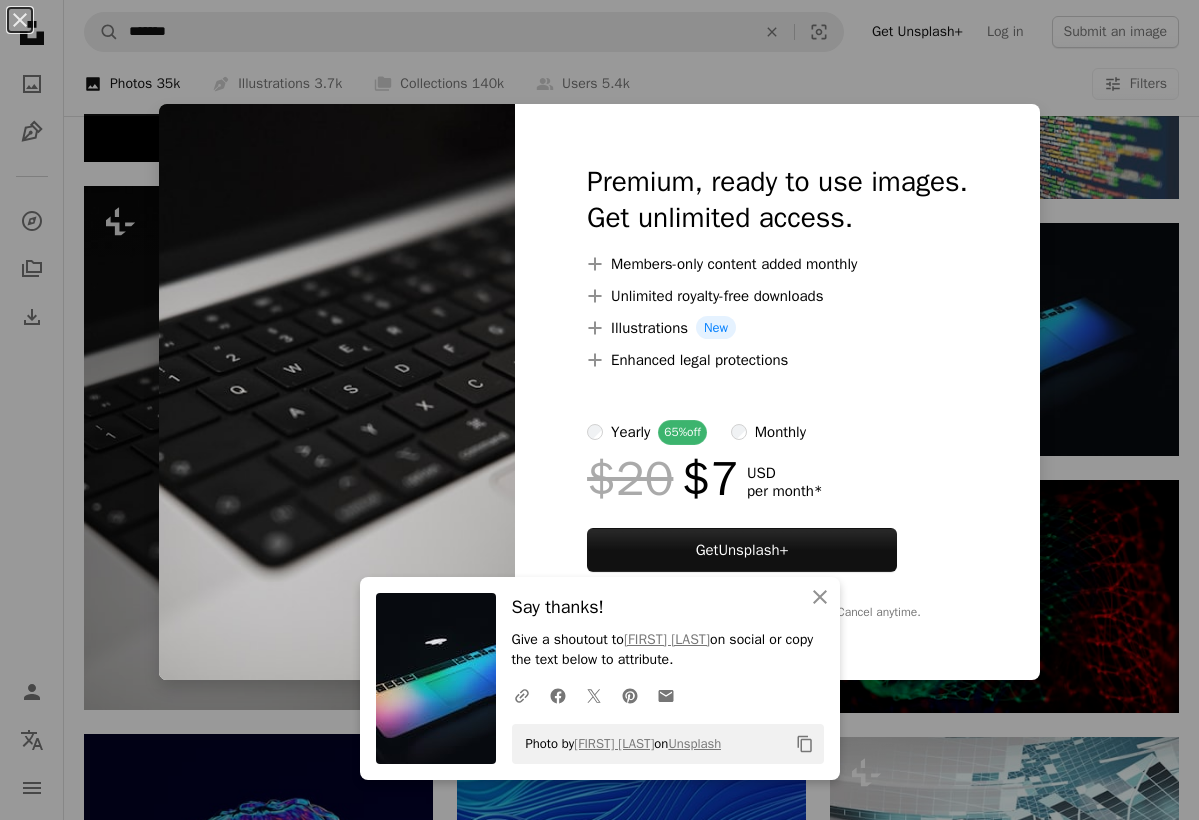 click on "An X shape An X shape Close Say thanks! Give a shoutout to  [FIRST] [LAST]  on social or copy the text below to attribute. A URL sharing icon (chains) Facebook icon X (formerly Twitter) icon Pinterest icon An envelope Photo by  [FIRST] [LAST]  on  Unsplash
Copy content Premium, ready to use images. Get unlimited access. A plus sign Members-only content added monthly A plus sign Unlimited royalty-free downloads A plus sign Illustrations  New A plus sign Enhanced legal protections yearly 65%  off monthly $20   $7 USD per month * Get  Unsplash+ * When paid annually, billed upfront  $84 Taxes where applicable. Renews automatically. Cancel anytime." at bounding box center (599, 410) 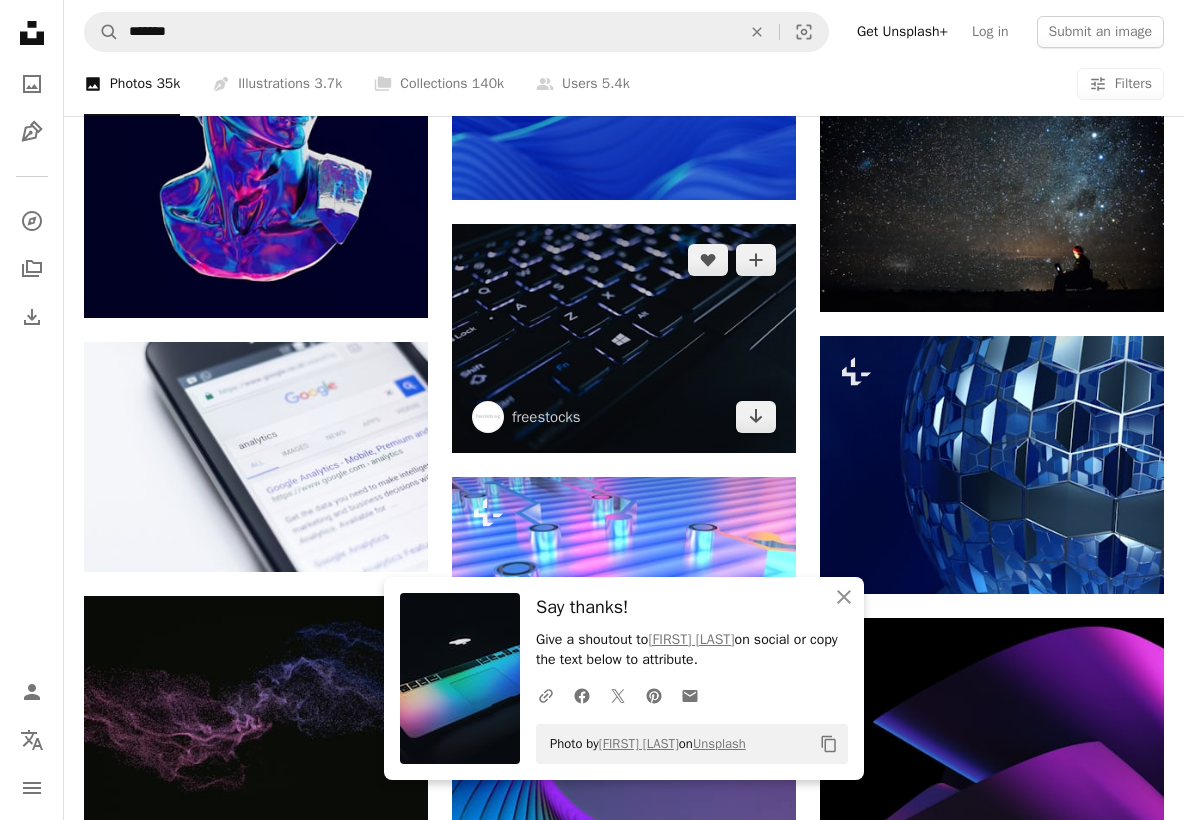 scroll, scrollTop: 11905, scrollLeft: 0, axis: vertical 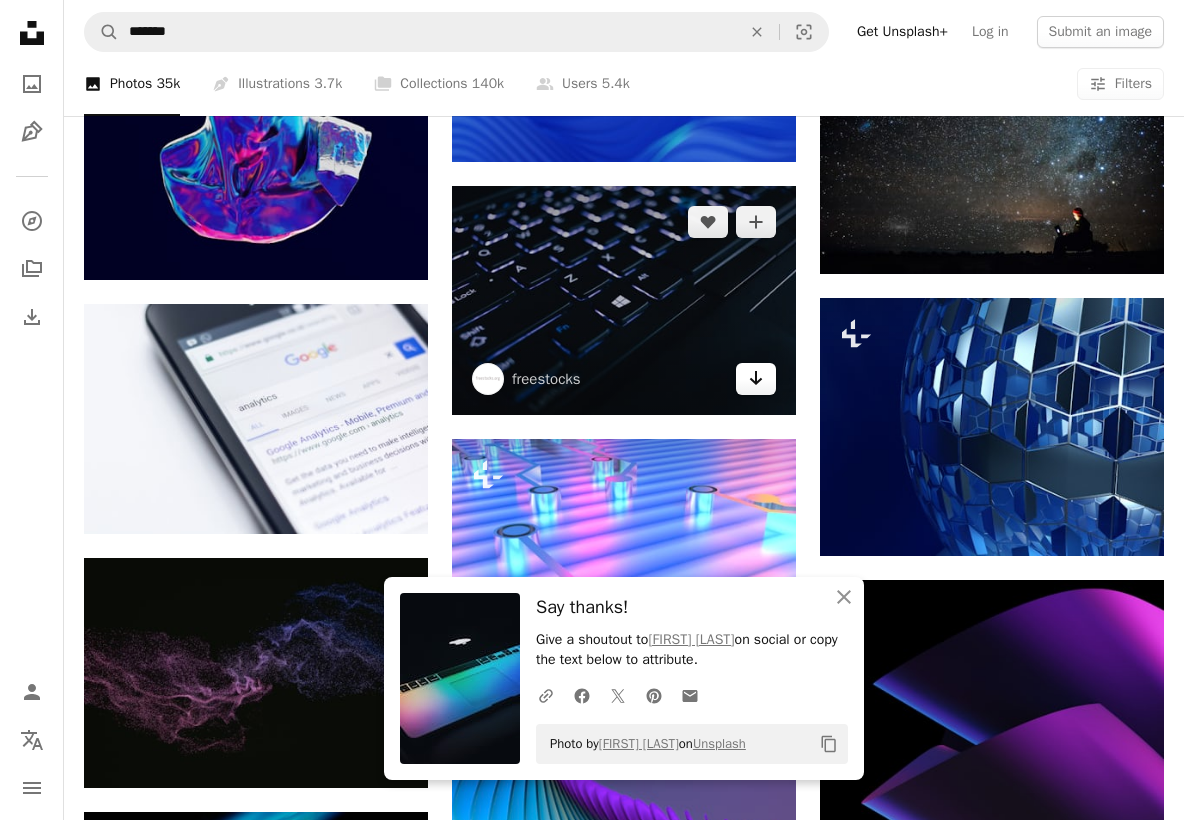click on "Arrow pointing down" at bounding box center (756, 379) 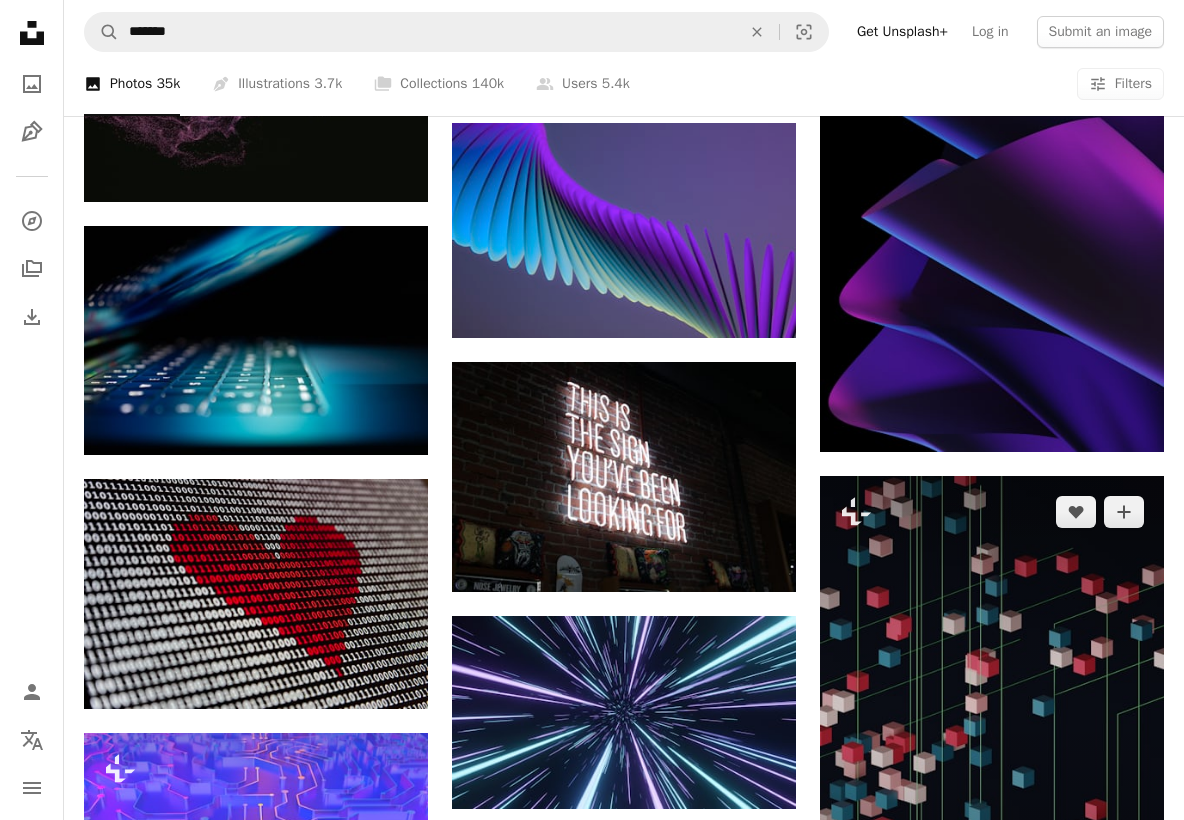 scroll, scrollTop: 12520, scrollLeft: 0, axis: vertical 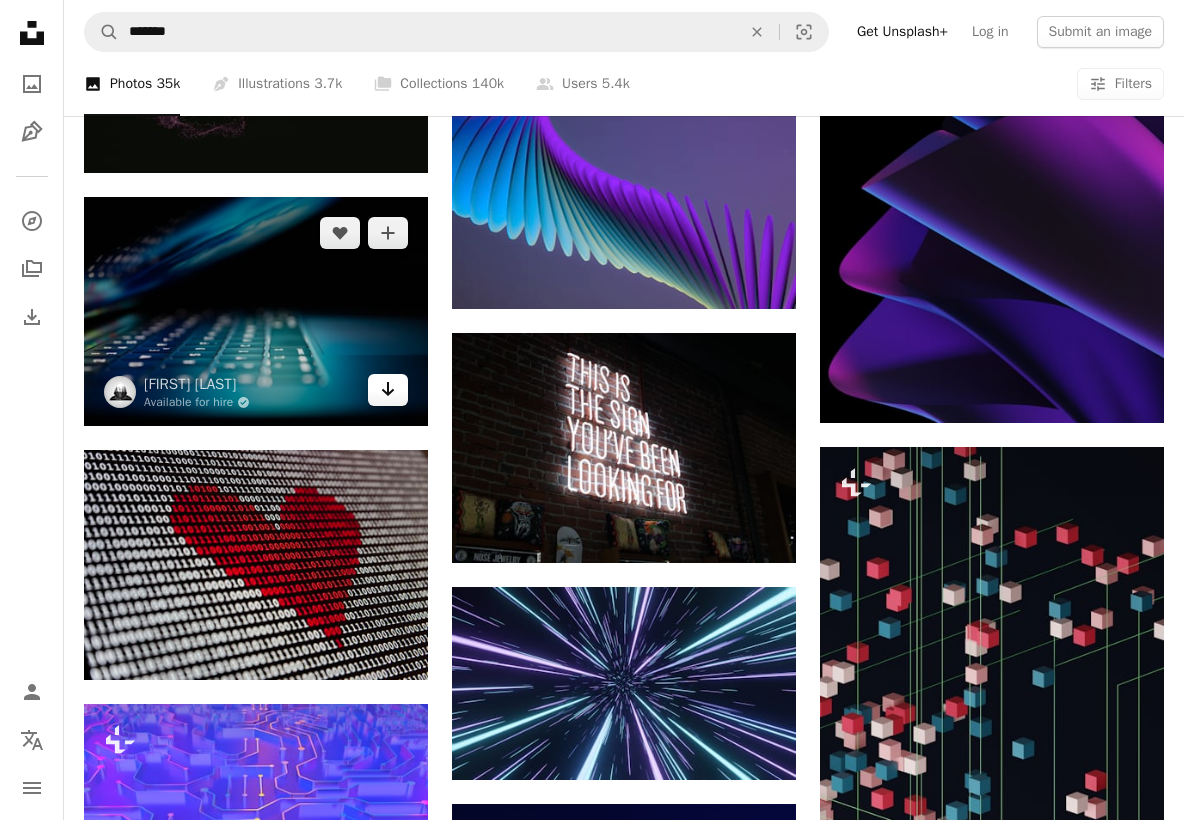 click 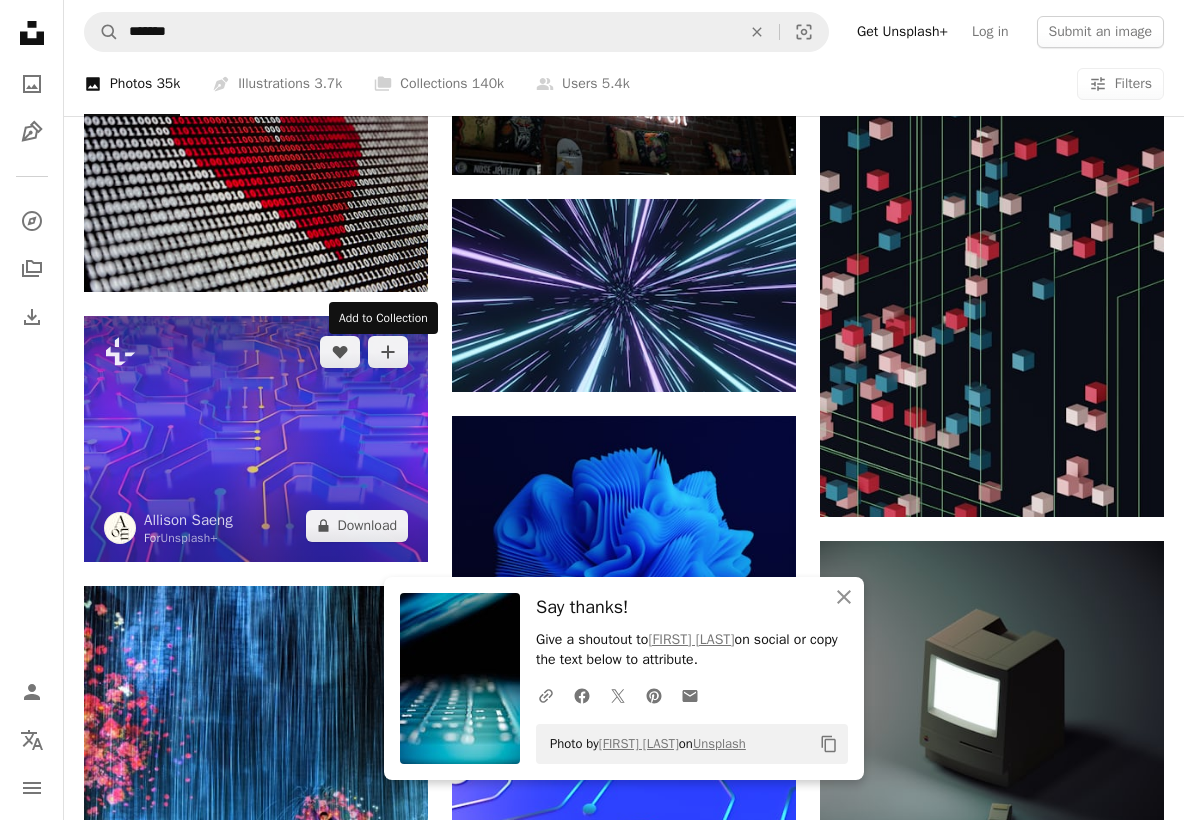 scroll, scrollTop: 12493, scrollLeft: 0, axis: vertical 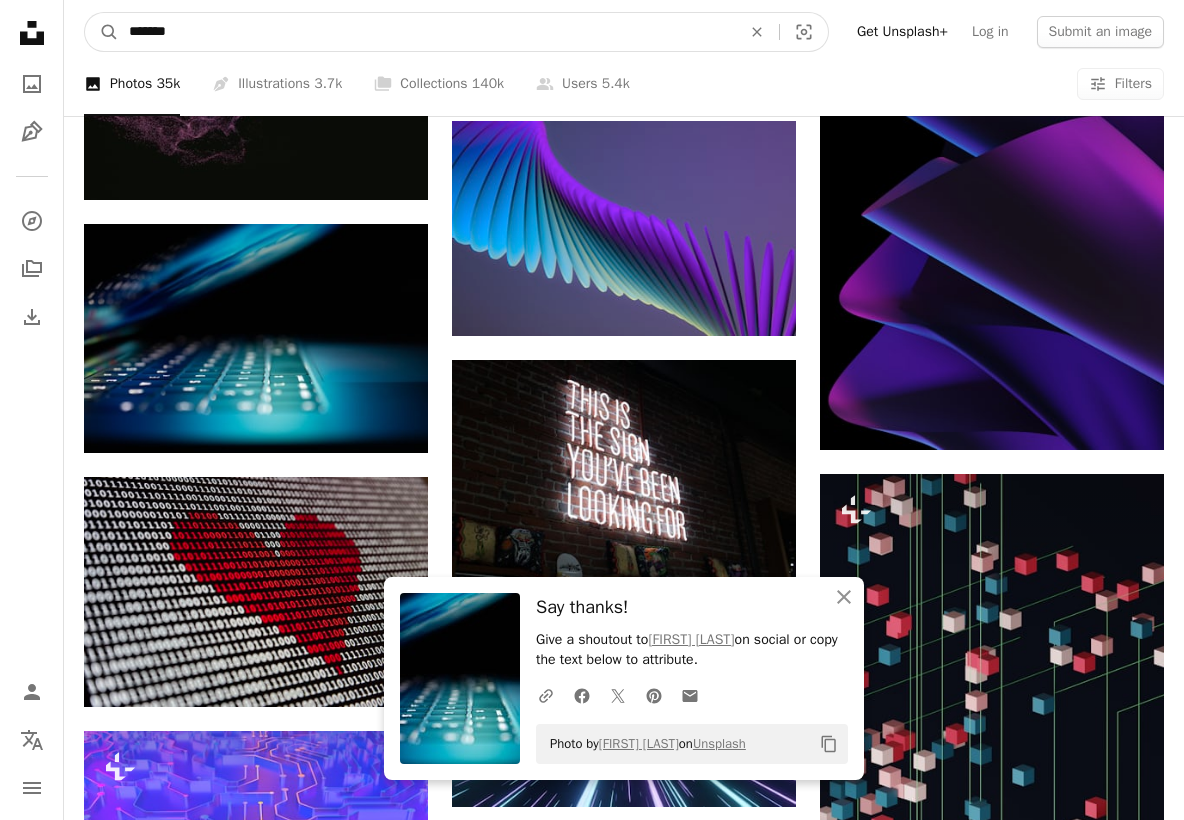 click on "*******" at bounding box center (427, 32) 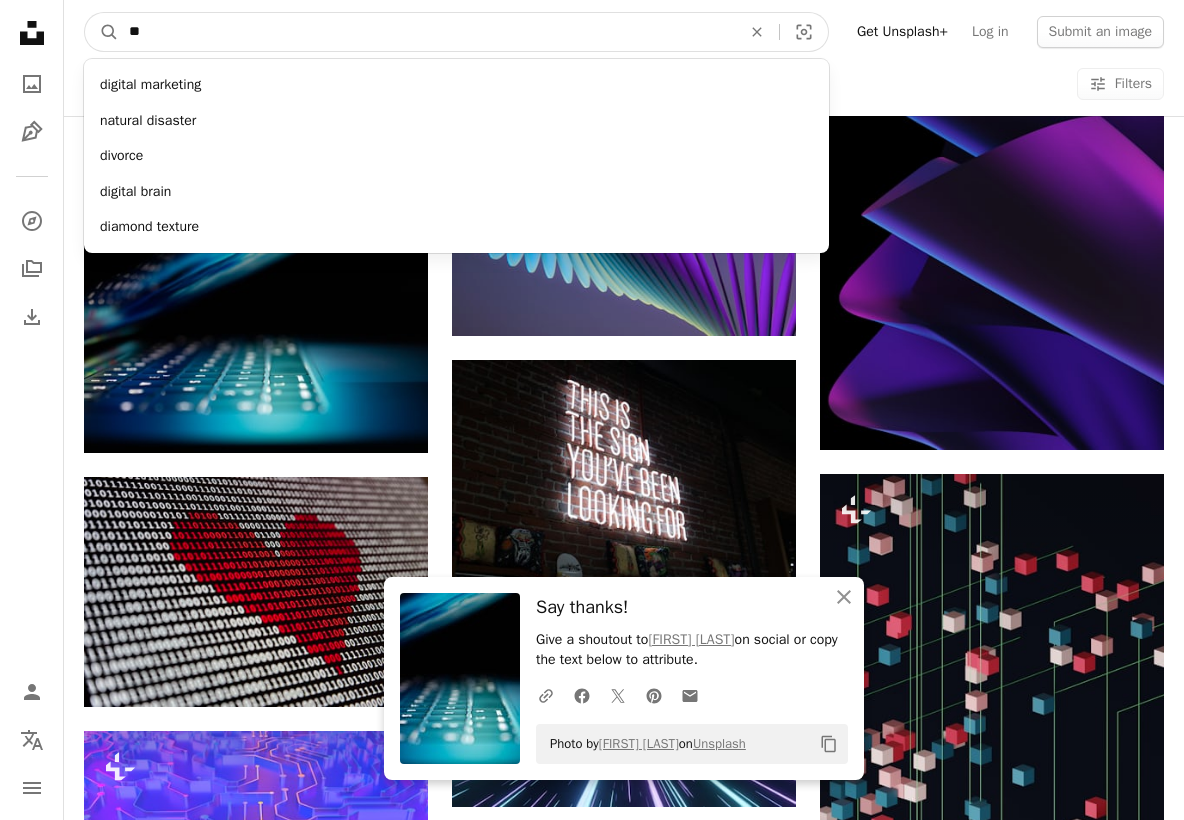 type on "*" 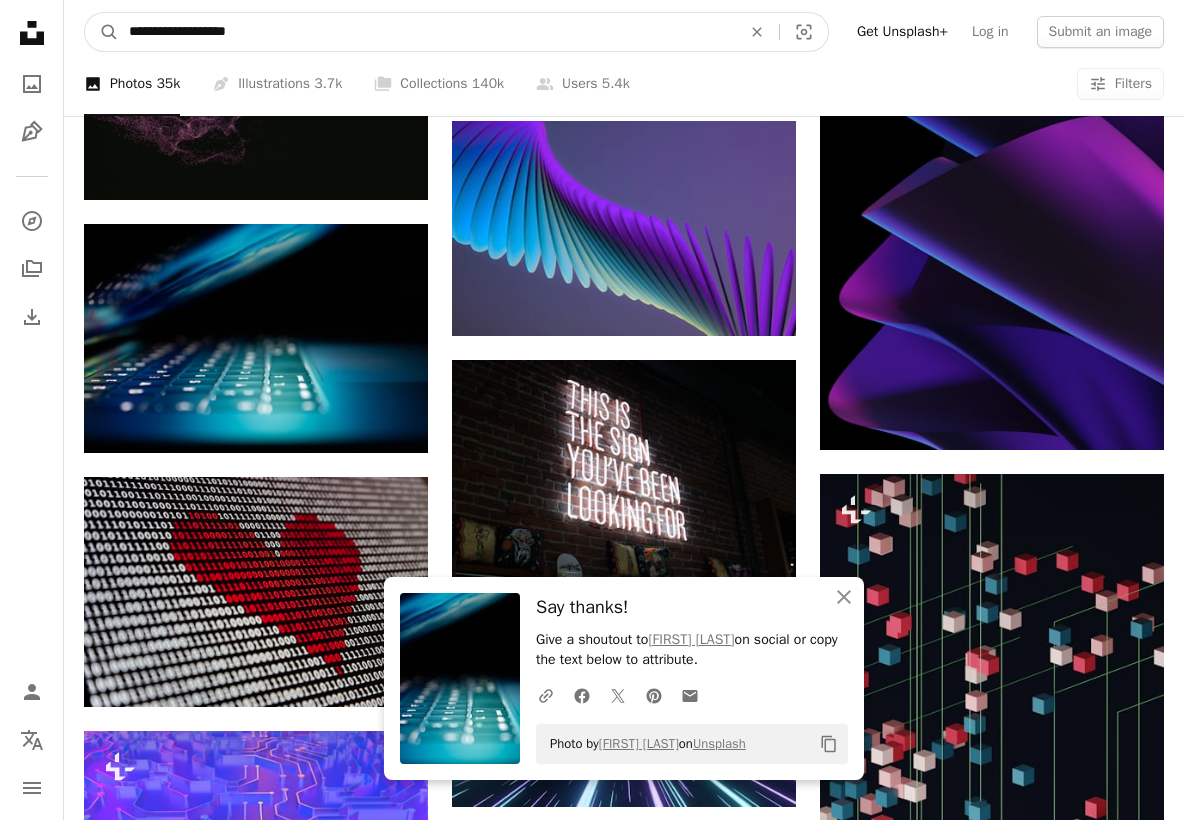 type on "**********" 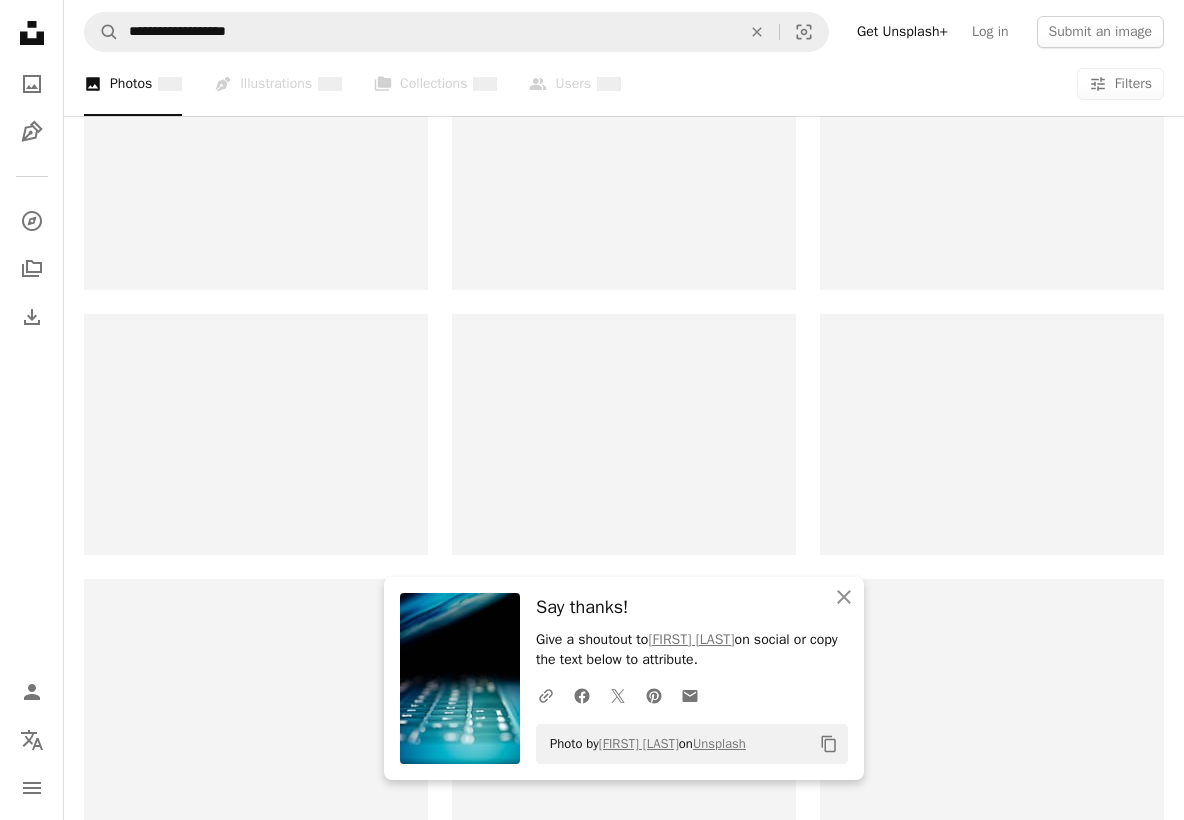scroll, scrollTop: 0, scrollLeft: 0, axis: both 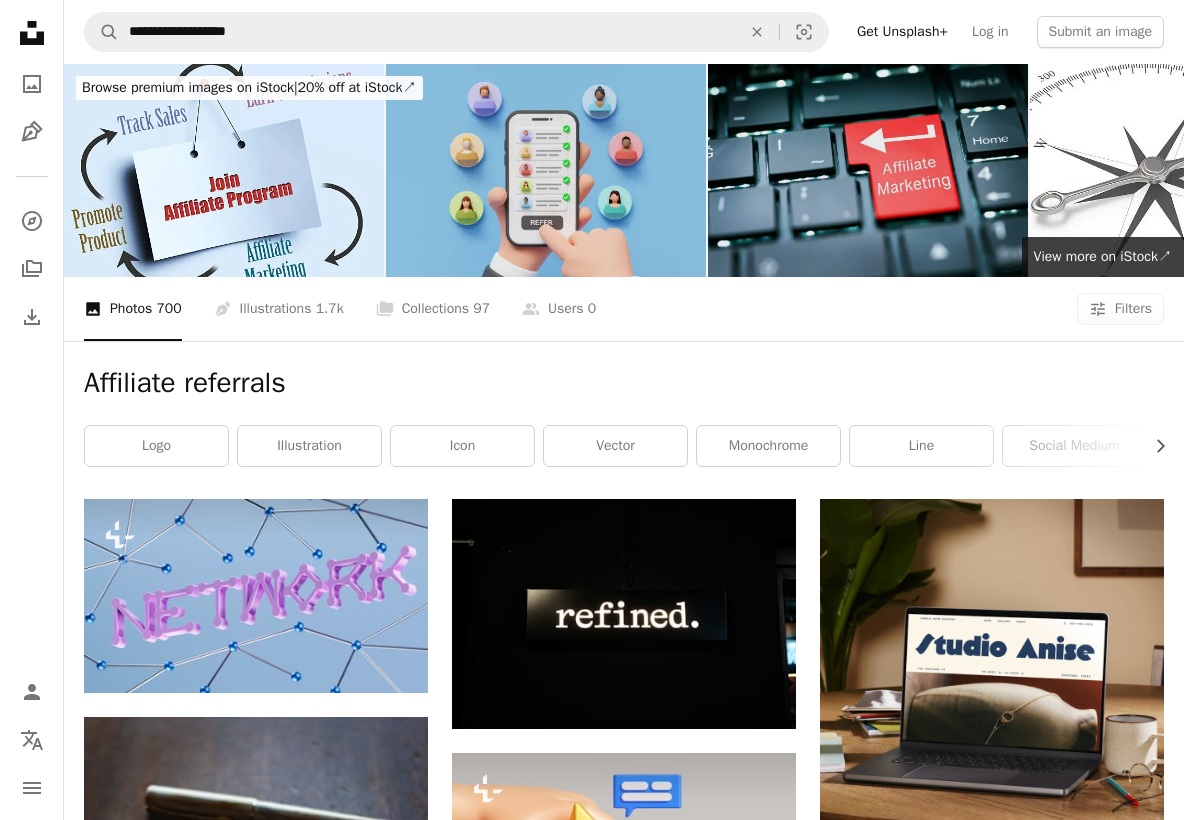 click at bounding box center (868, 170) 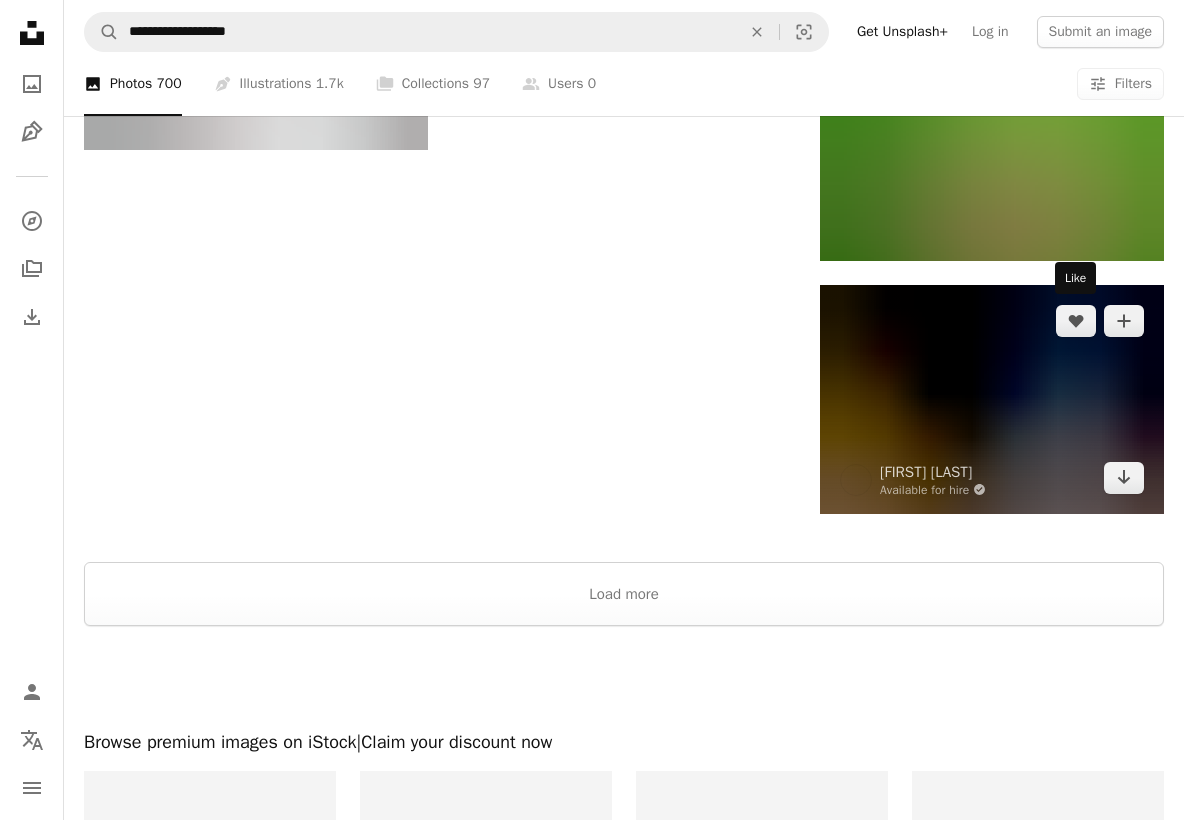 scroll, scrollTop: 2409, scrollLeft: 0, axis: vertical 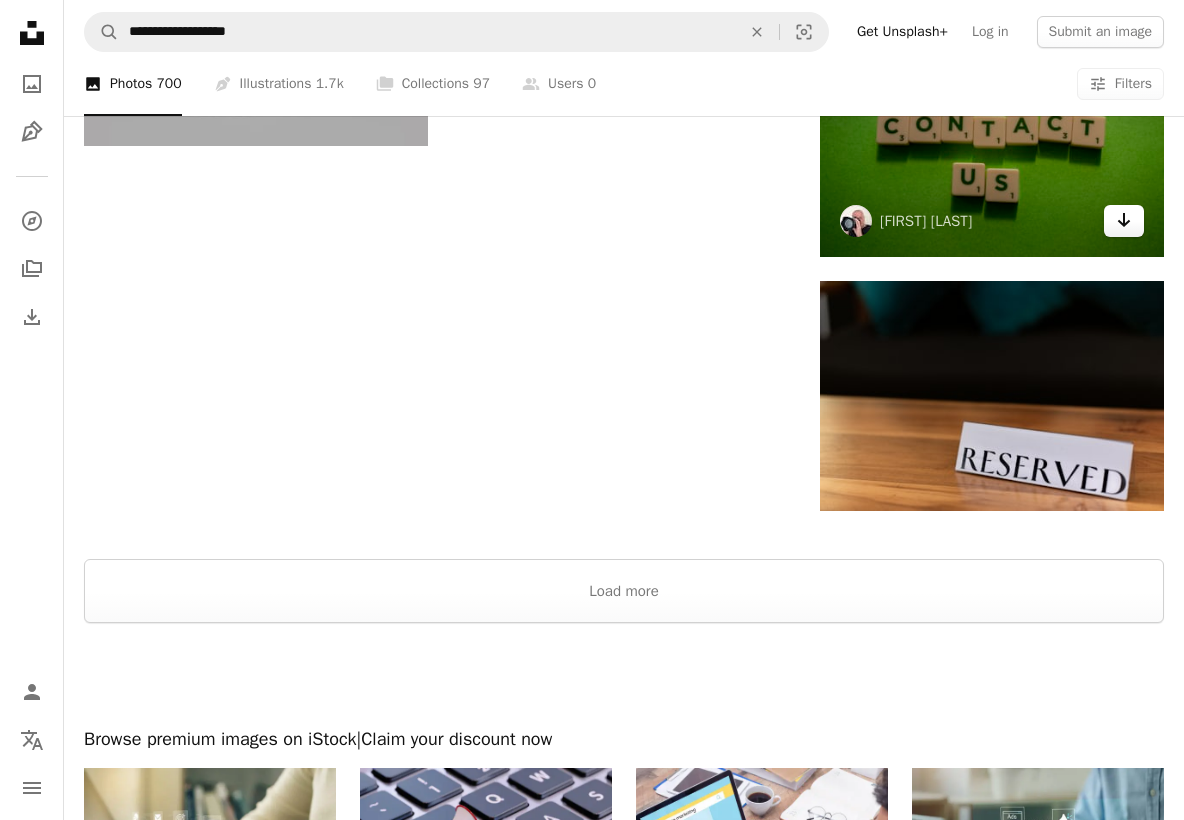 click on "Arrow pointing down" 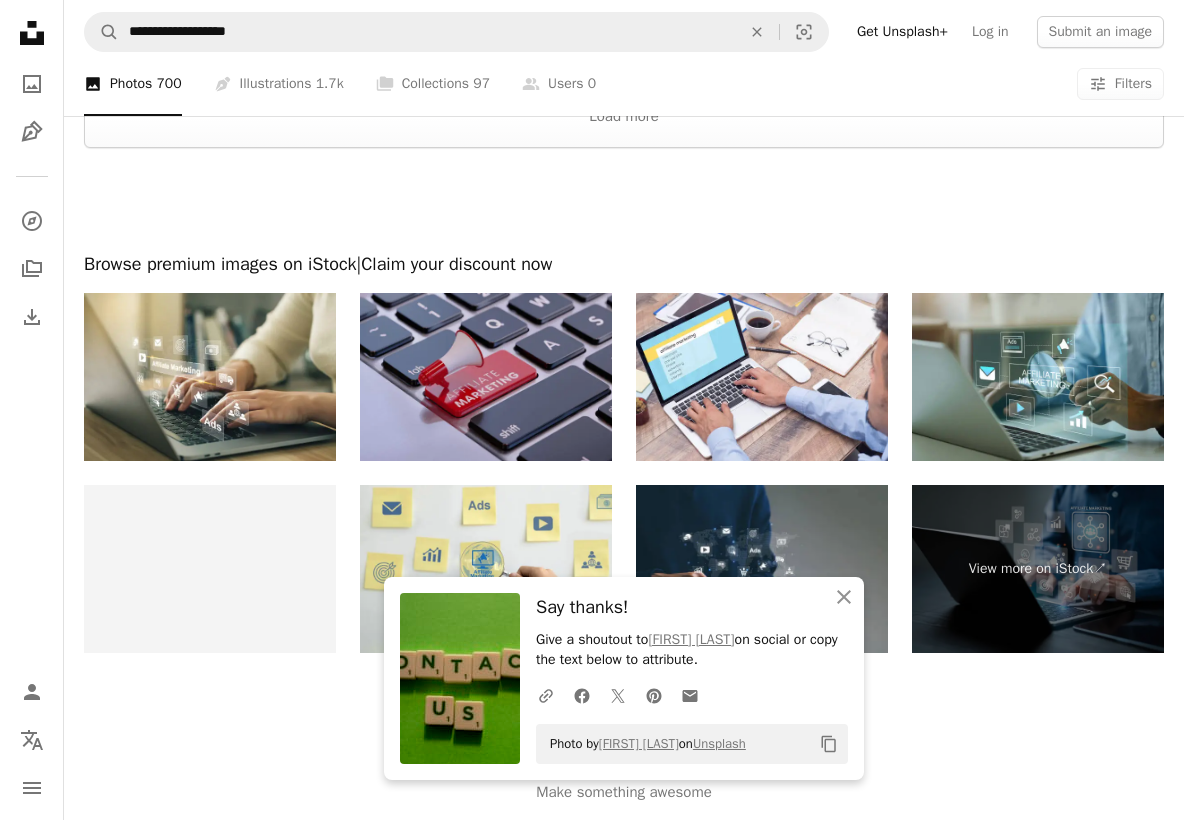 scroll, scrollTop: 2942, scrollLeft: 0, axis: vertical 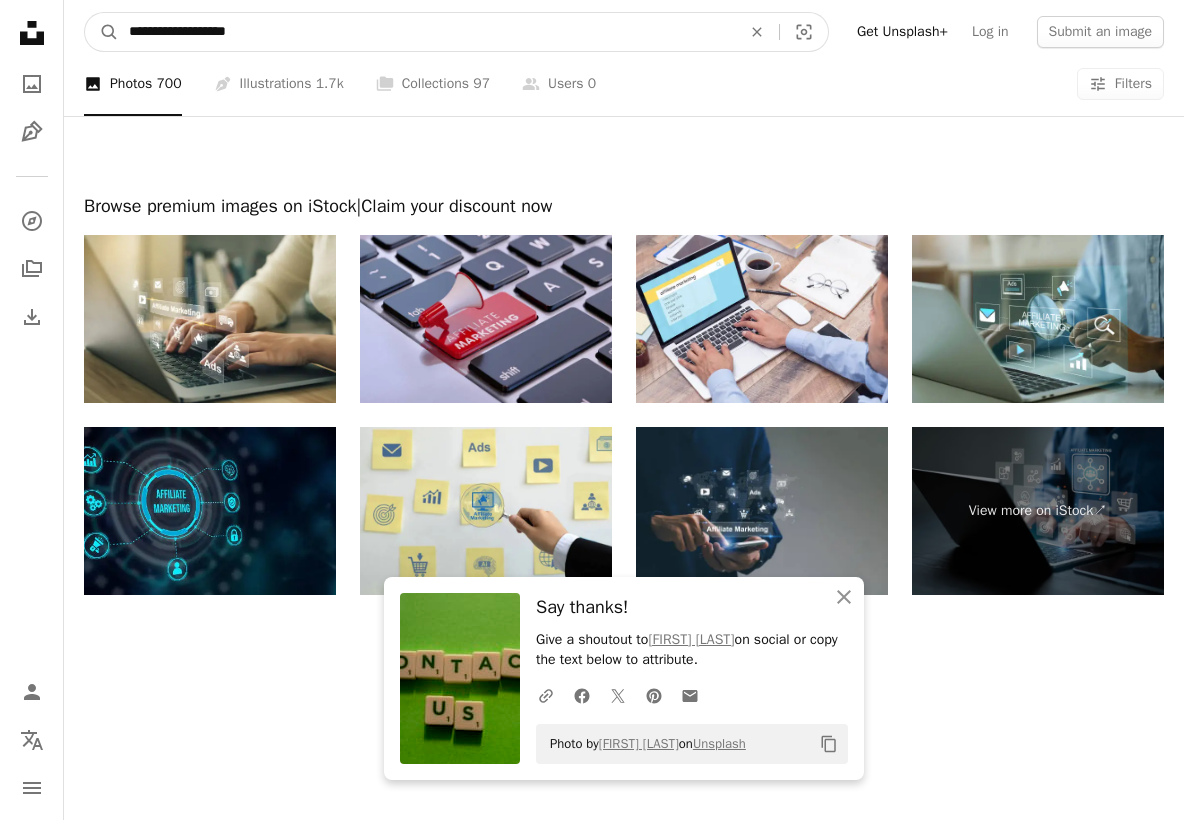 click on "**********" at bounding box center [427, 32] 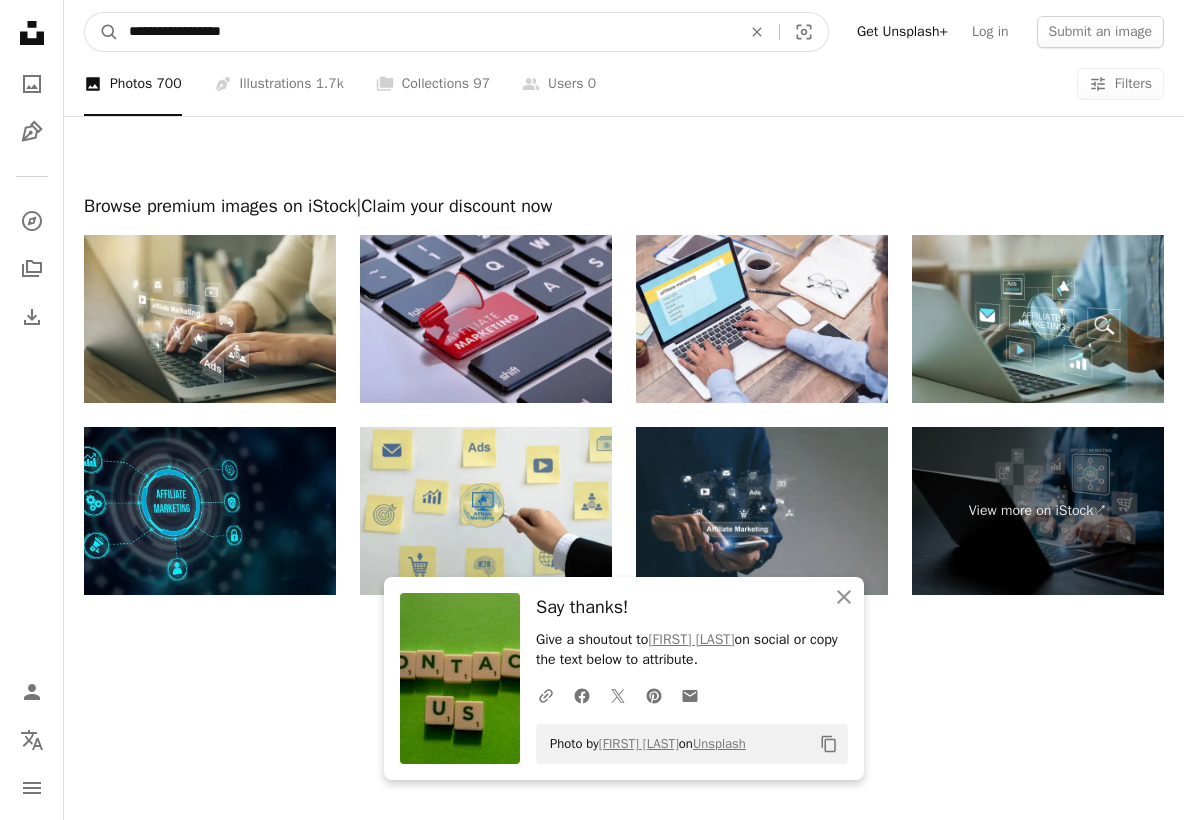 type on "**********" 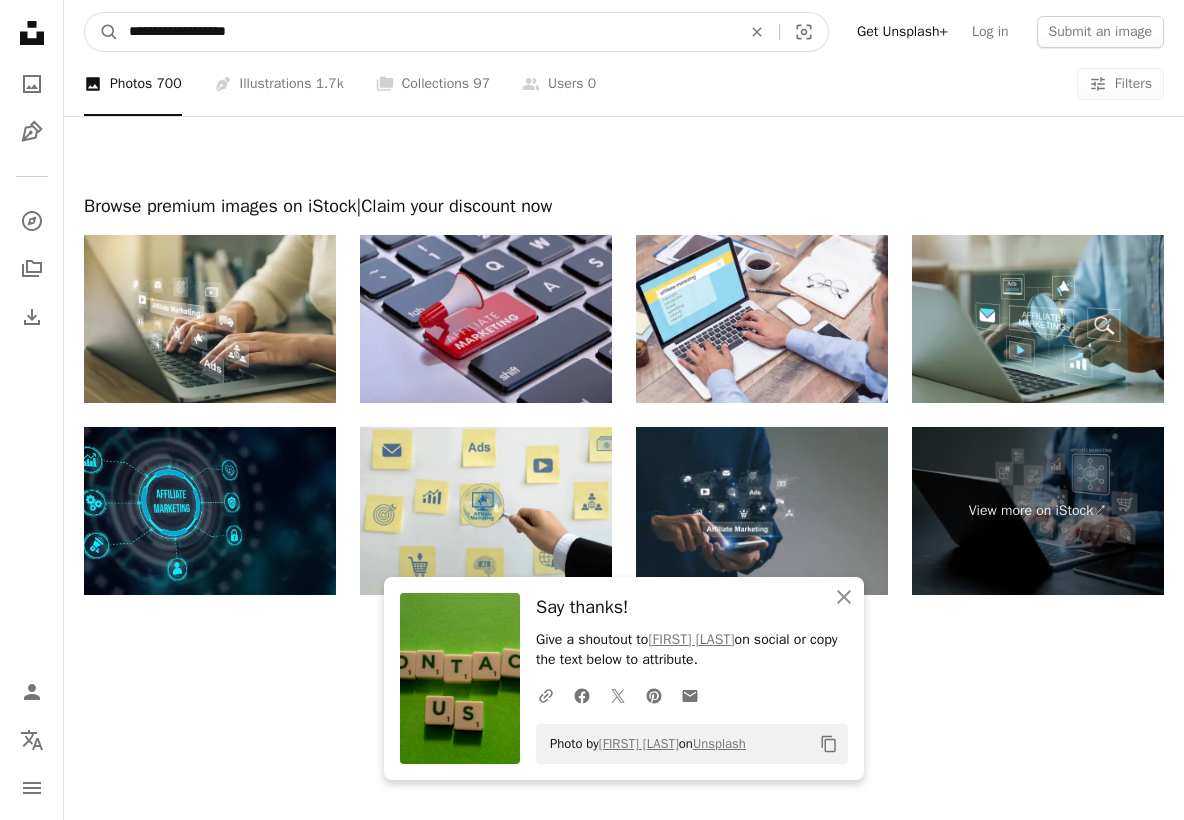 click on "A magnifying glass" at bounding box center (102, 32) 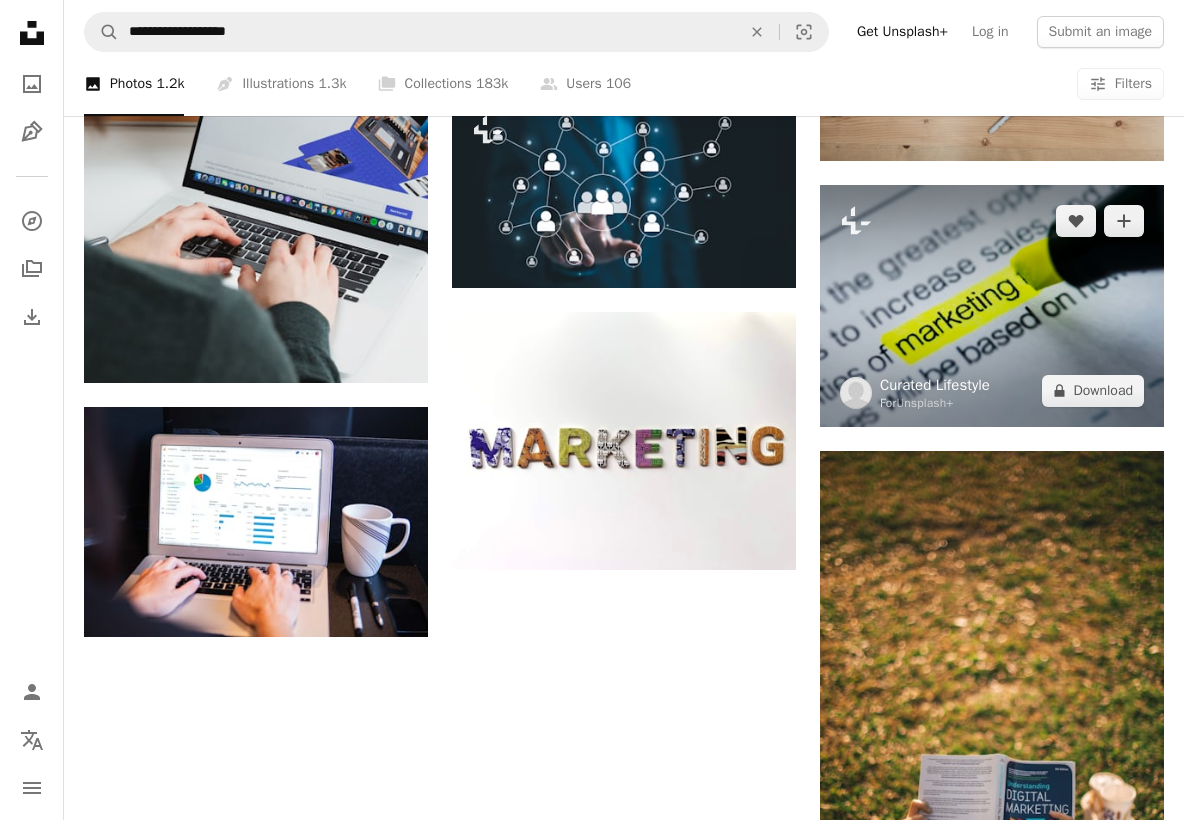 scroll, scrollTop: 1878, scrollLeft: 0, axis: vertical 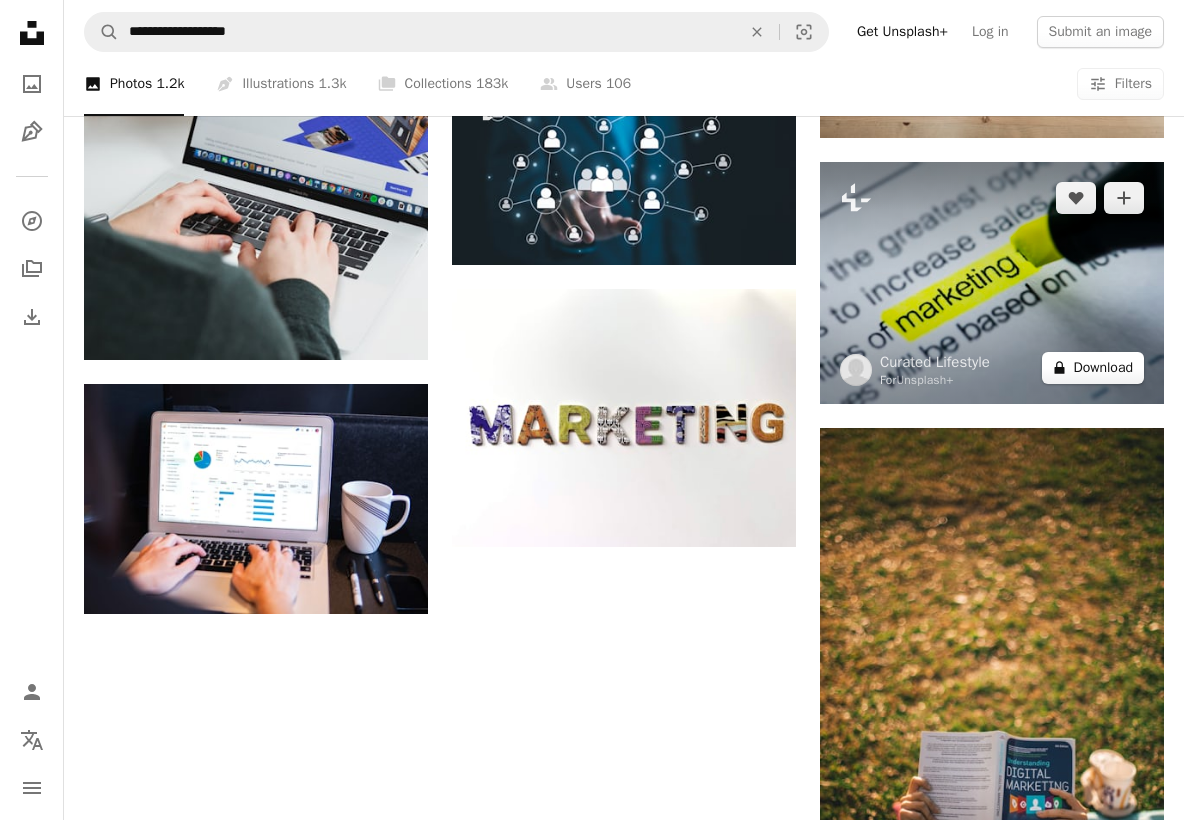 click on "A lock" 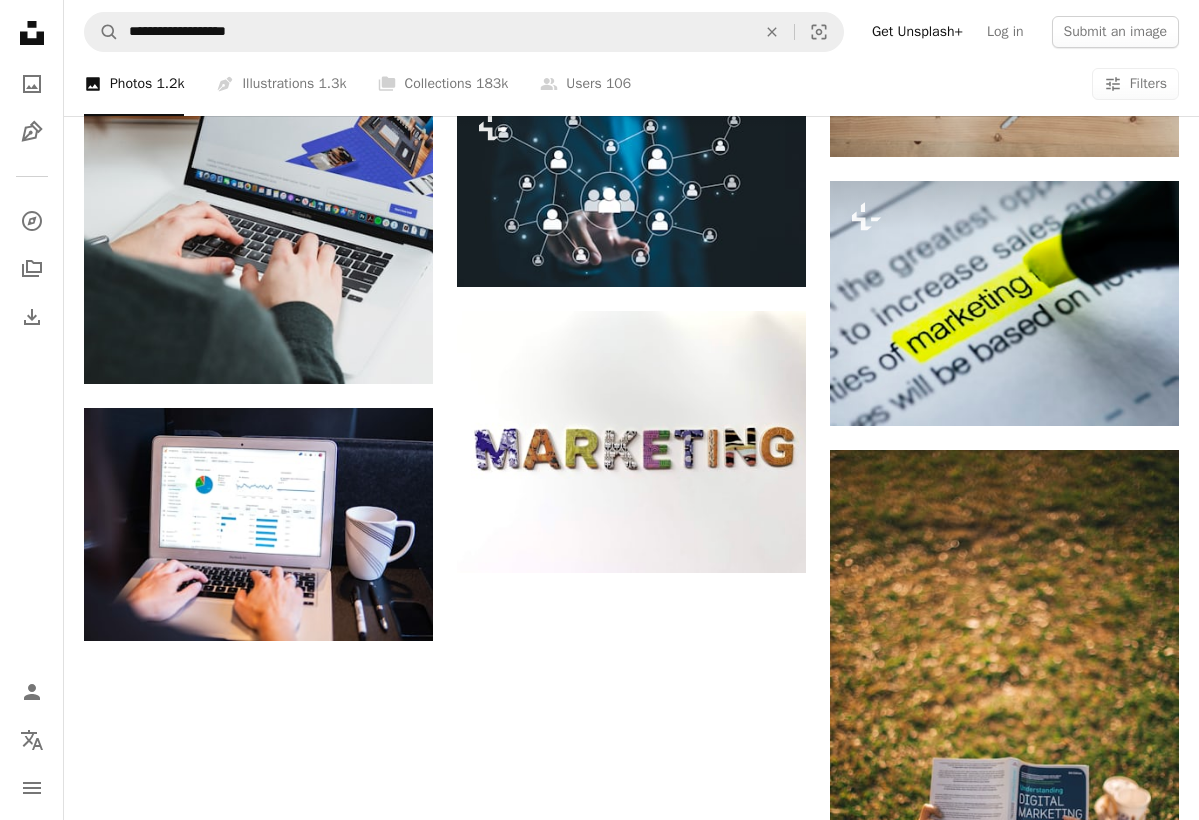 click on "An X shape Premium, ready to use images. Get unlimited access. A plus sign Members-only content added monthly A plus sign Unlimited royalty-free downloads A plus sign Illustrations  New A plus sign Enhanced legal protections yearly 65%  off monthly $20   $7 USD per month * Get  Unsplash+ * When paid annually, billed upfront  $84 Taxes where applicable. Renews automatically. Cancel anytime." at bounding box center (599, 2493) 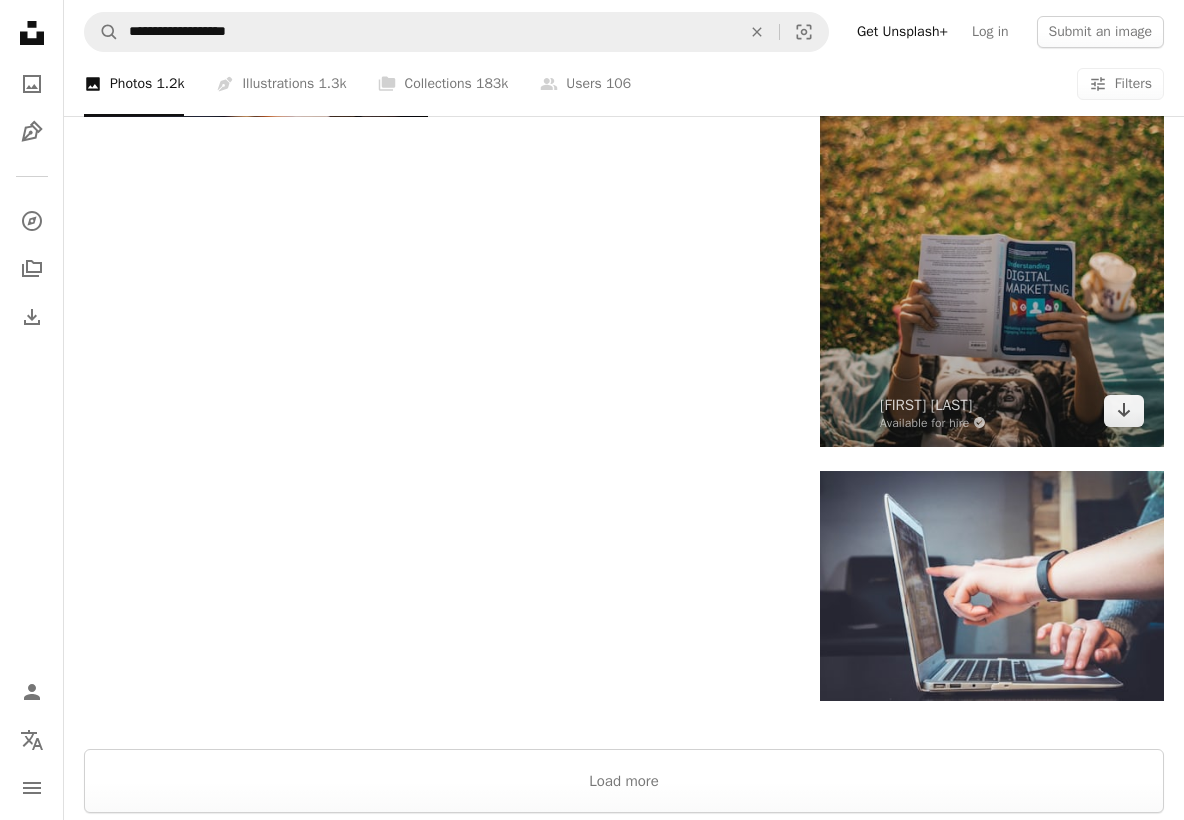scroll, scrollTop: 2497, scrollLeft: 0, axis: vertical 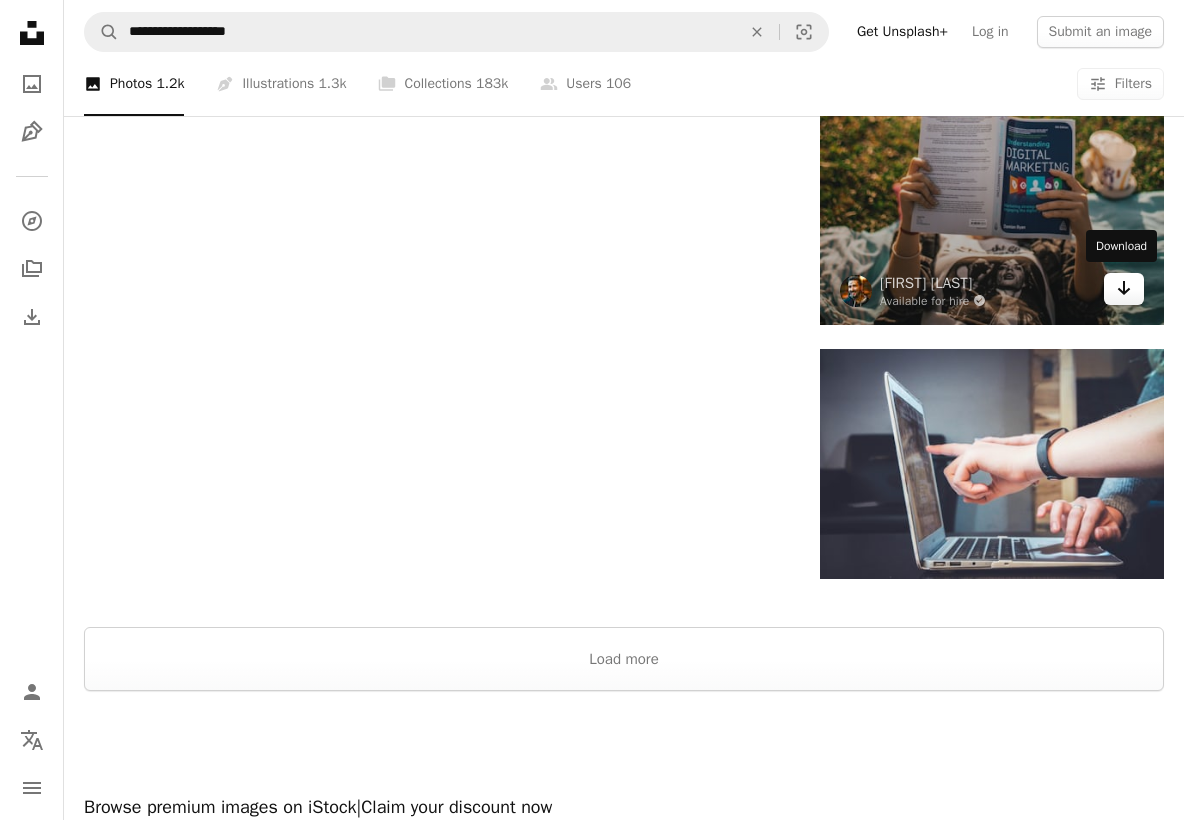 click on "Arrow pointing down" 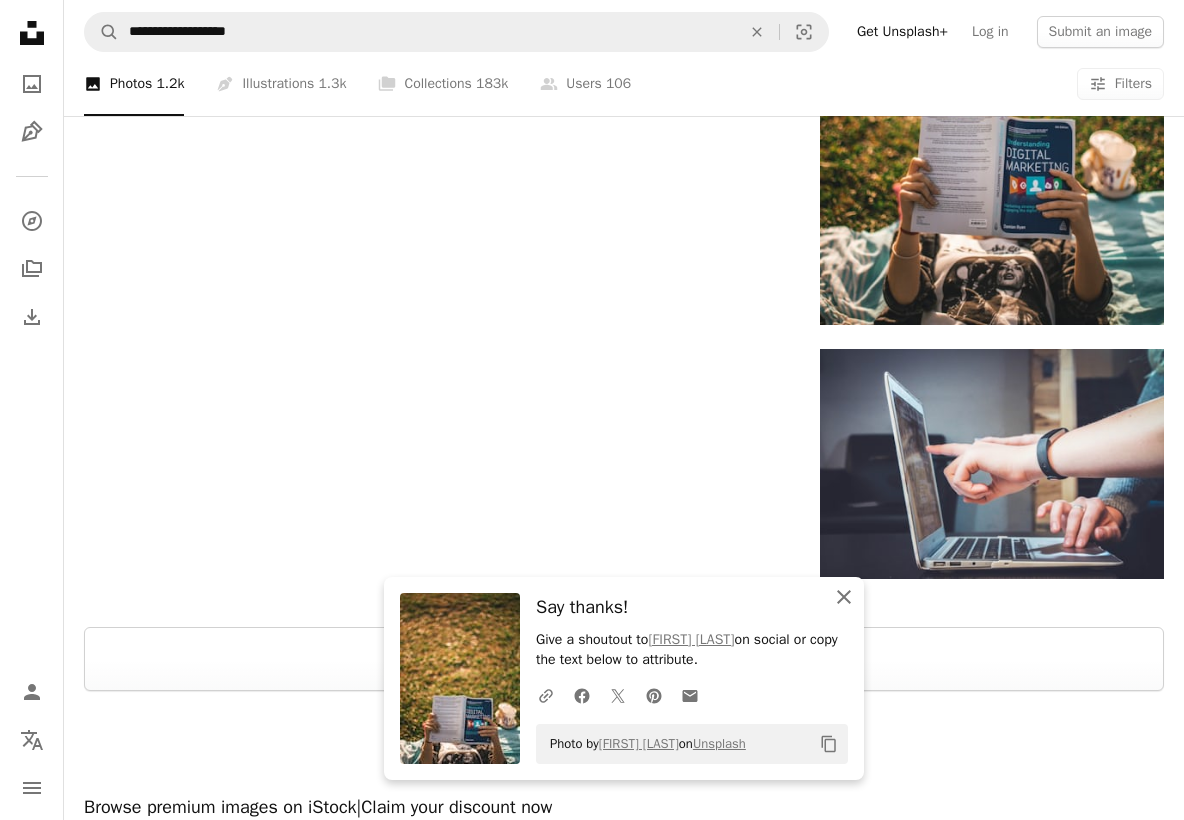 click 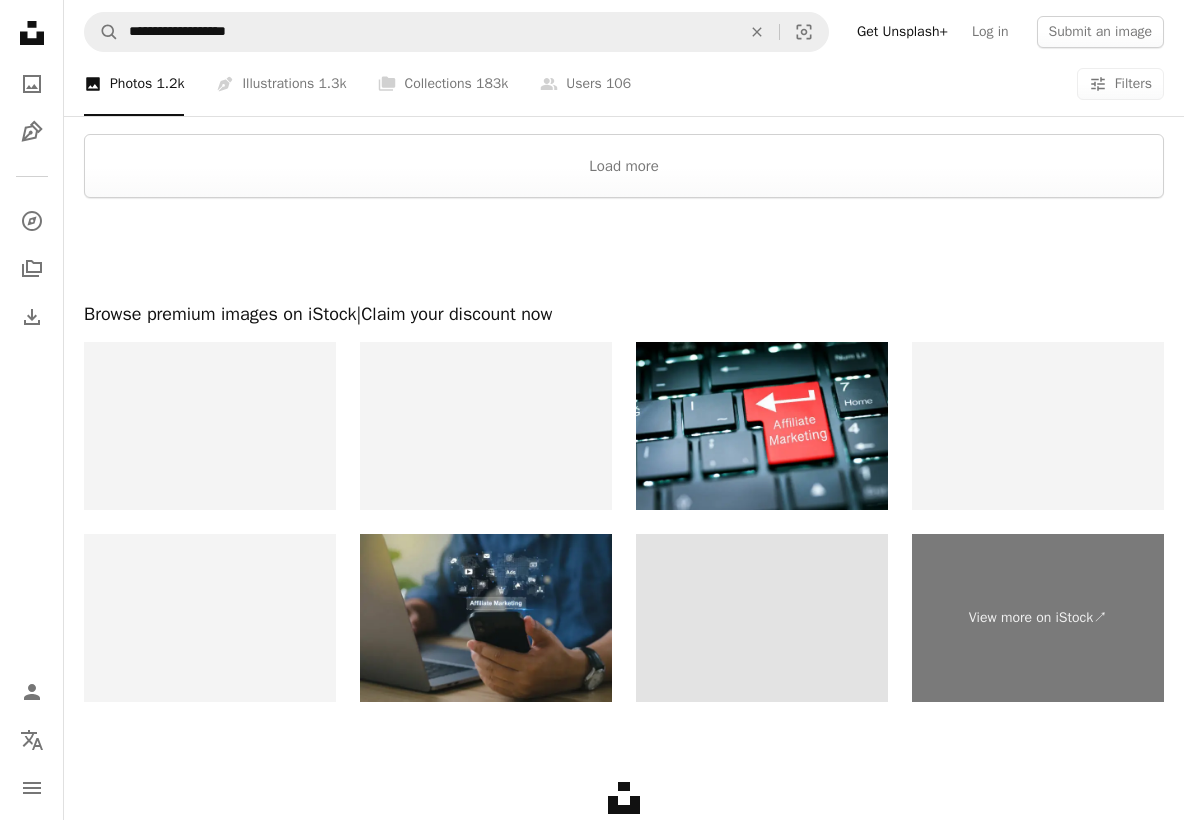 scroll, scrollTop: 3080, scrollLeft: 0, axis: vertical 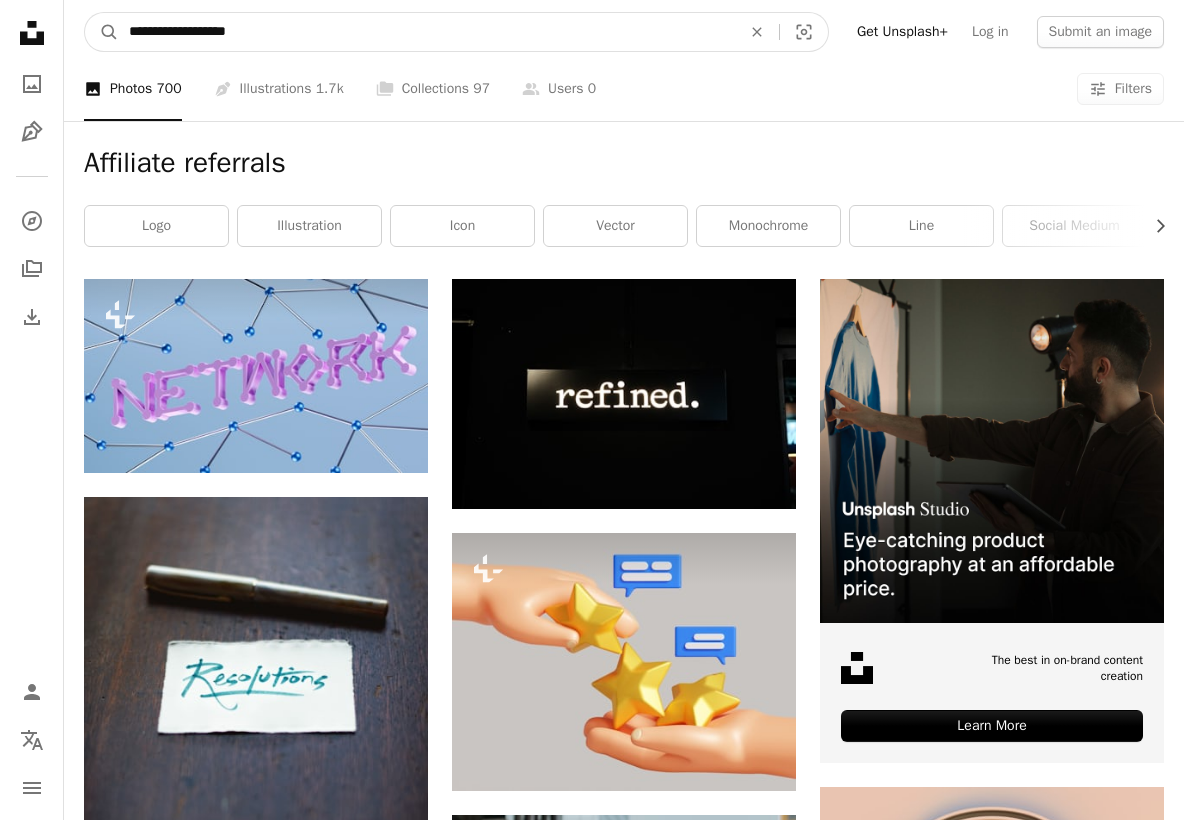 click on "**********" at bounding box center (427, 32) 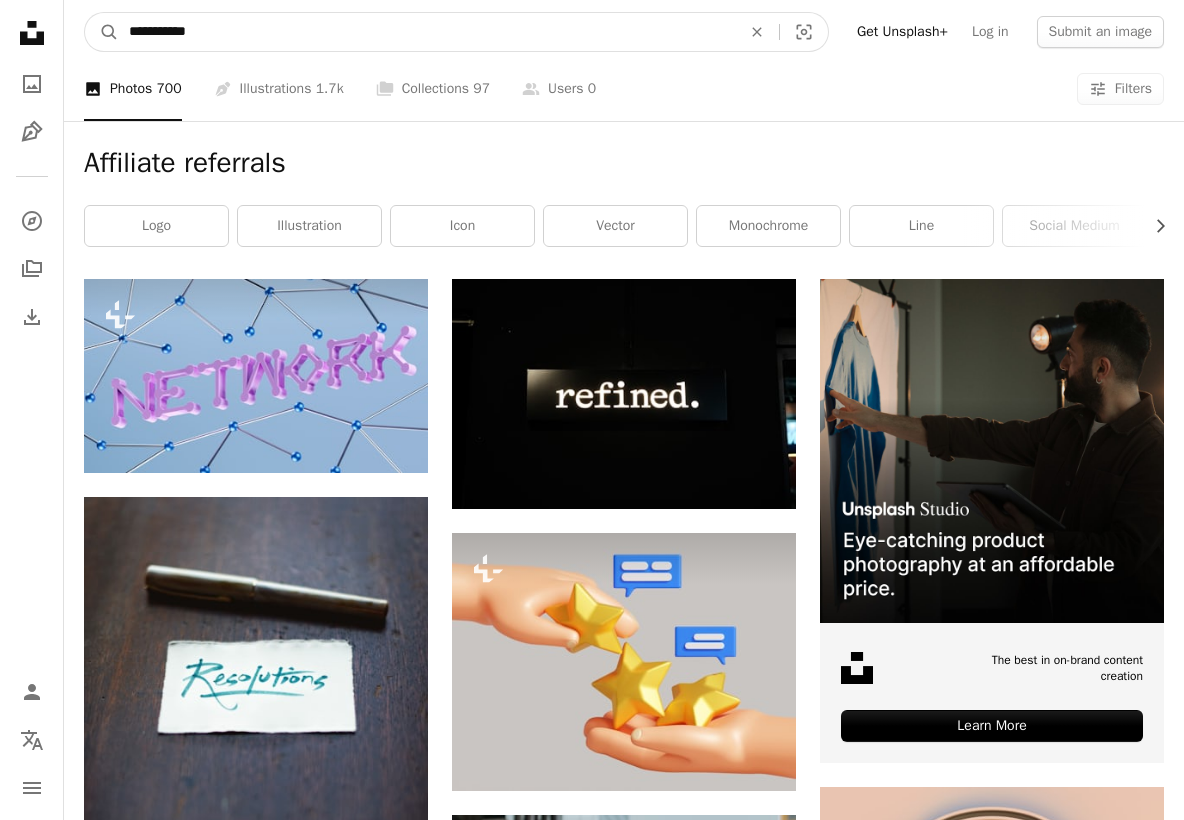 type on "*********" 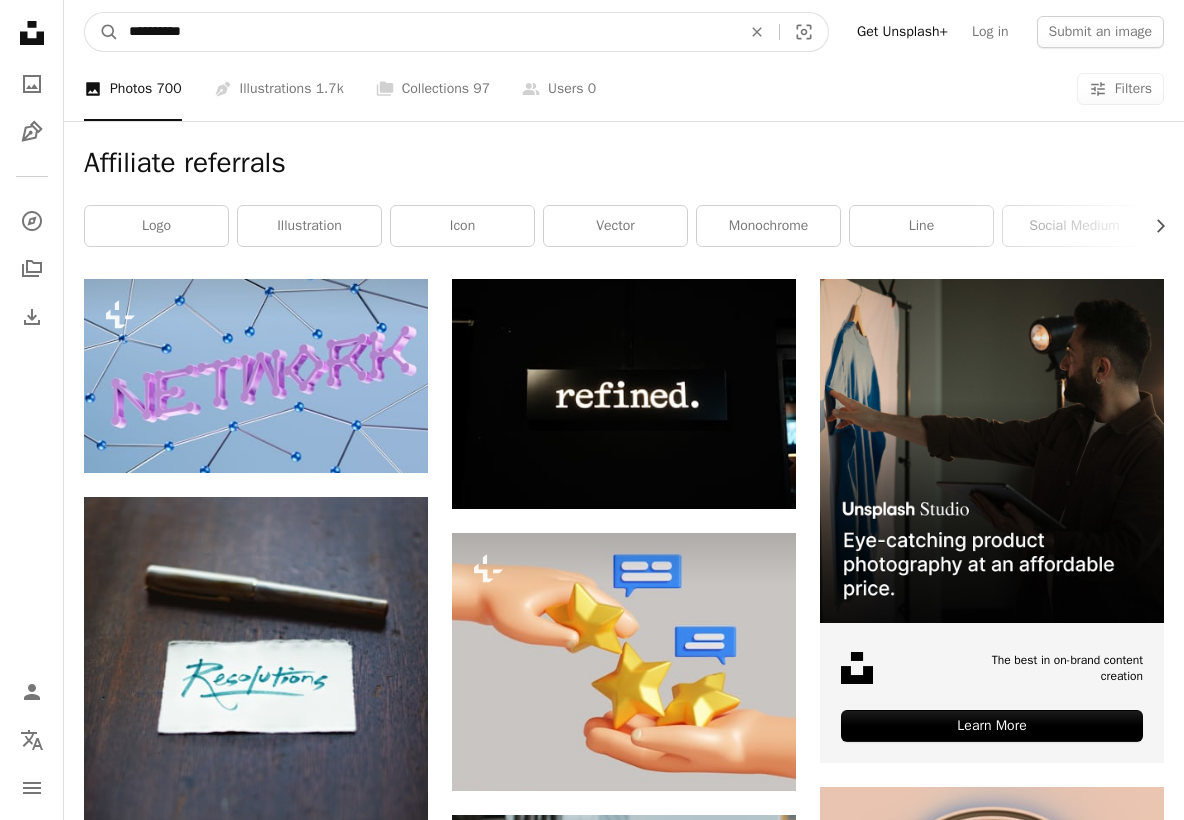 click on "A magnifying glass" at bounding box center [102, 32] 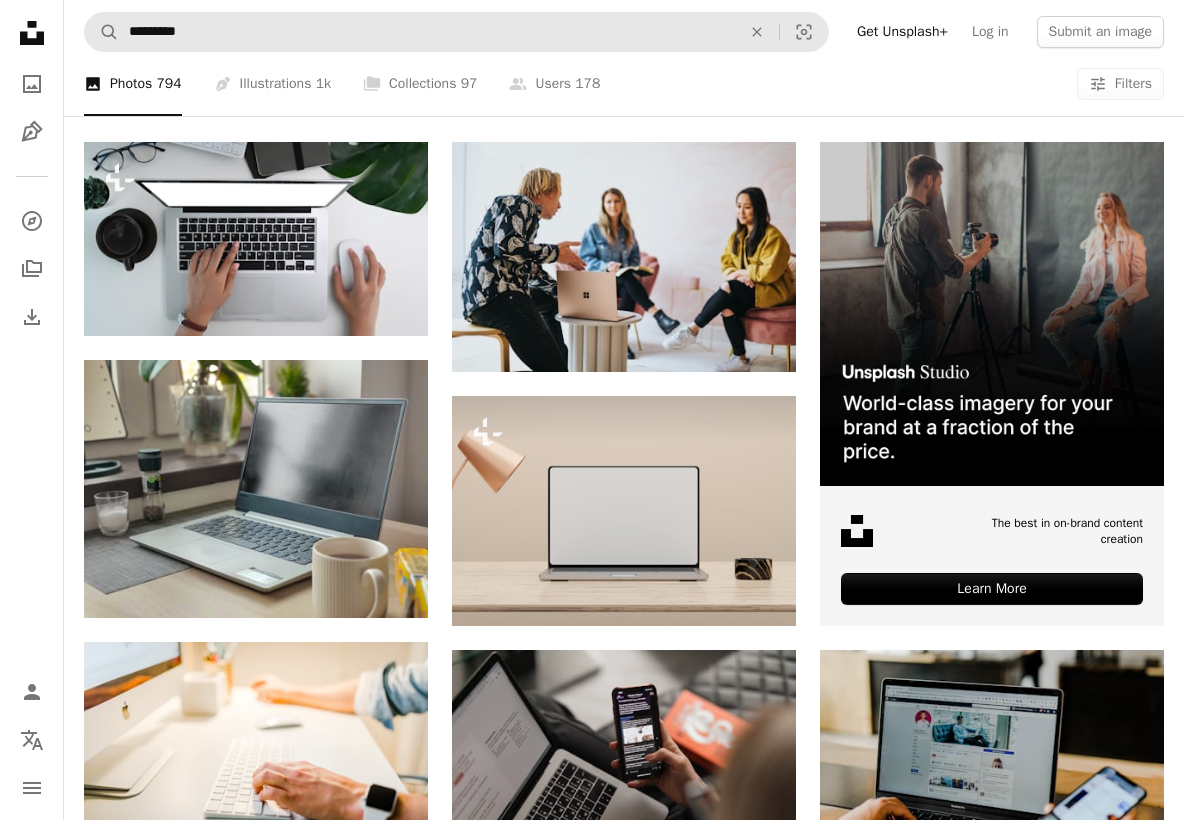 scroll, scrollTop: 507, scrollLeft: 0, axis: vertical 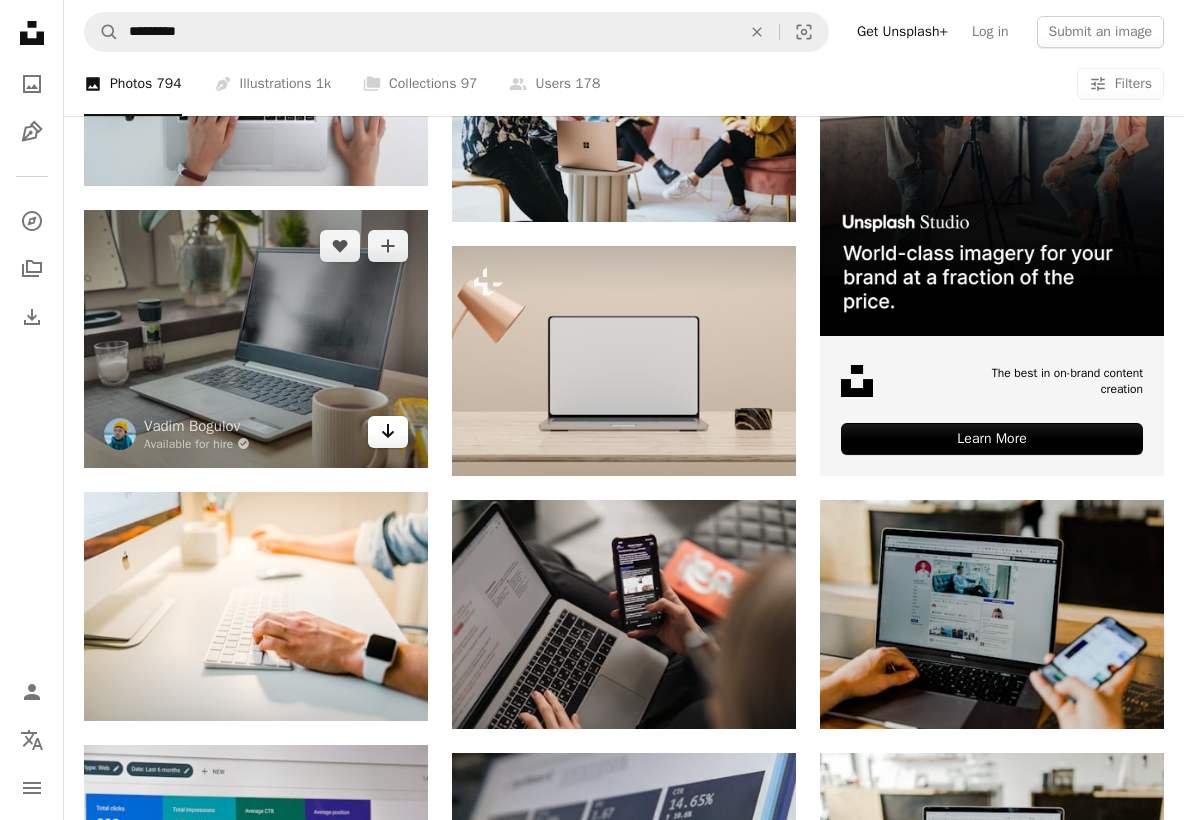 click on "Arrow pointing down" at bounding box center (388, 432) 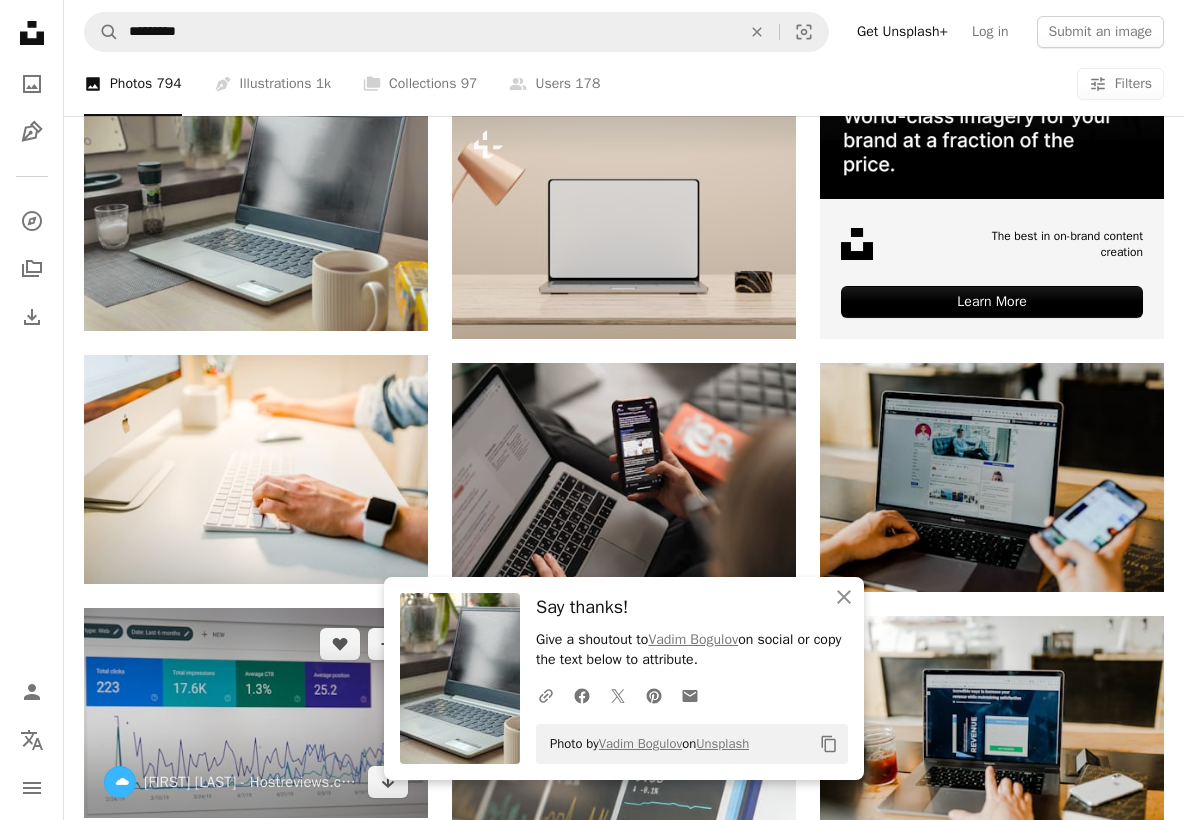 scroll, scrollTop: 759, scrollLeft: 0, axis: vertical 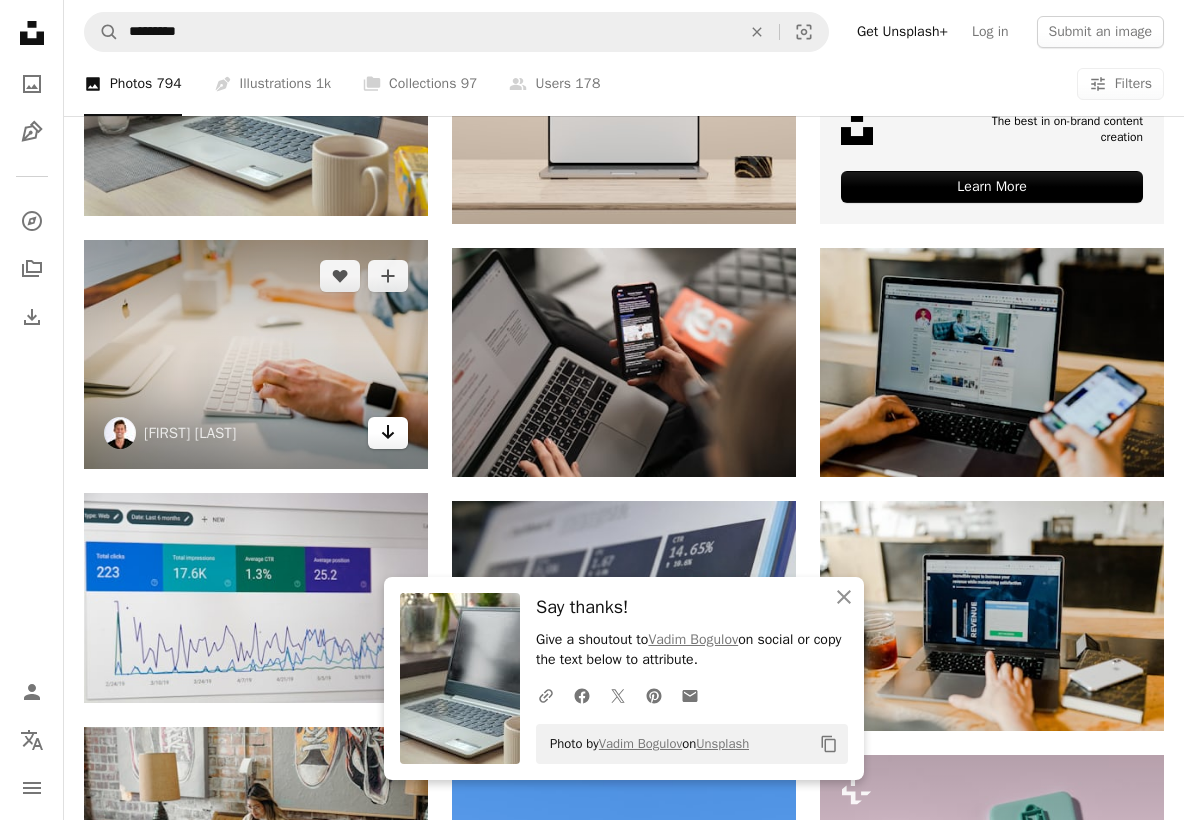 click on "Arrow pointing down" 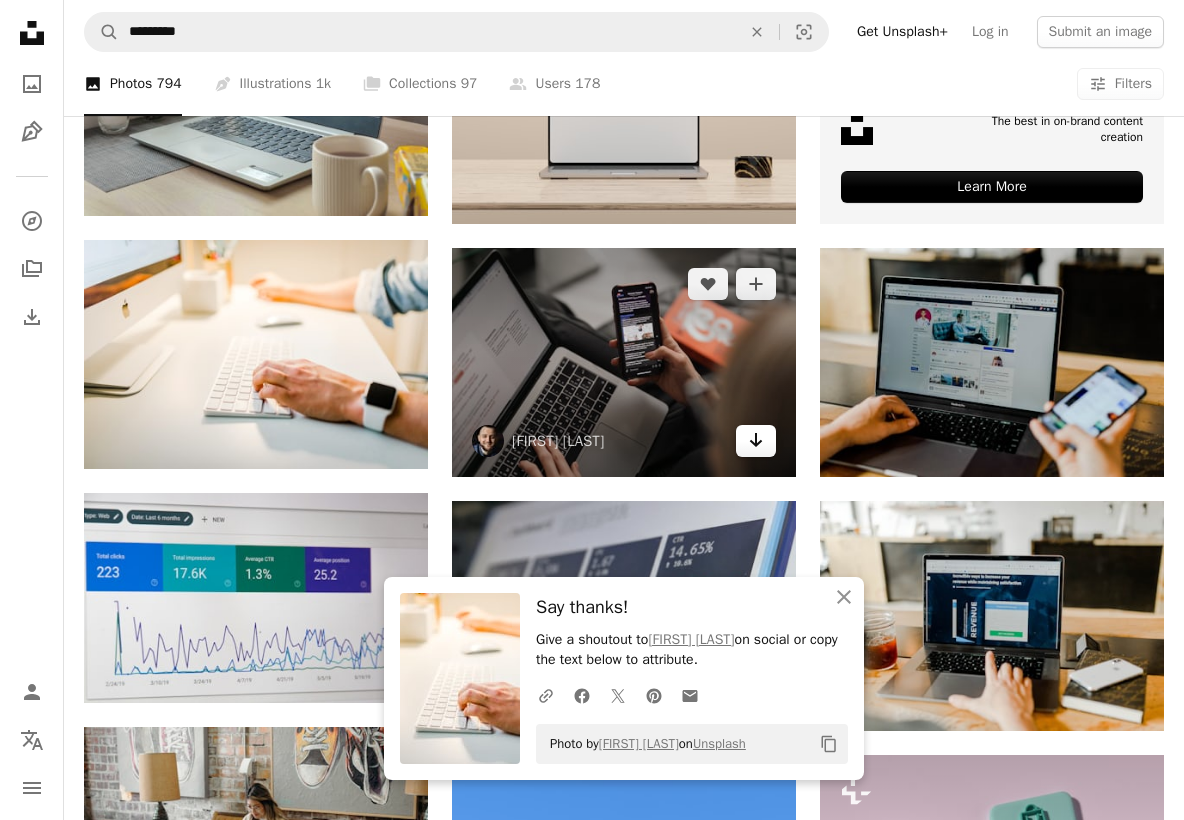 click on "Arrow pointing down" 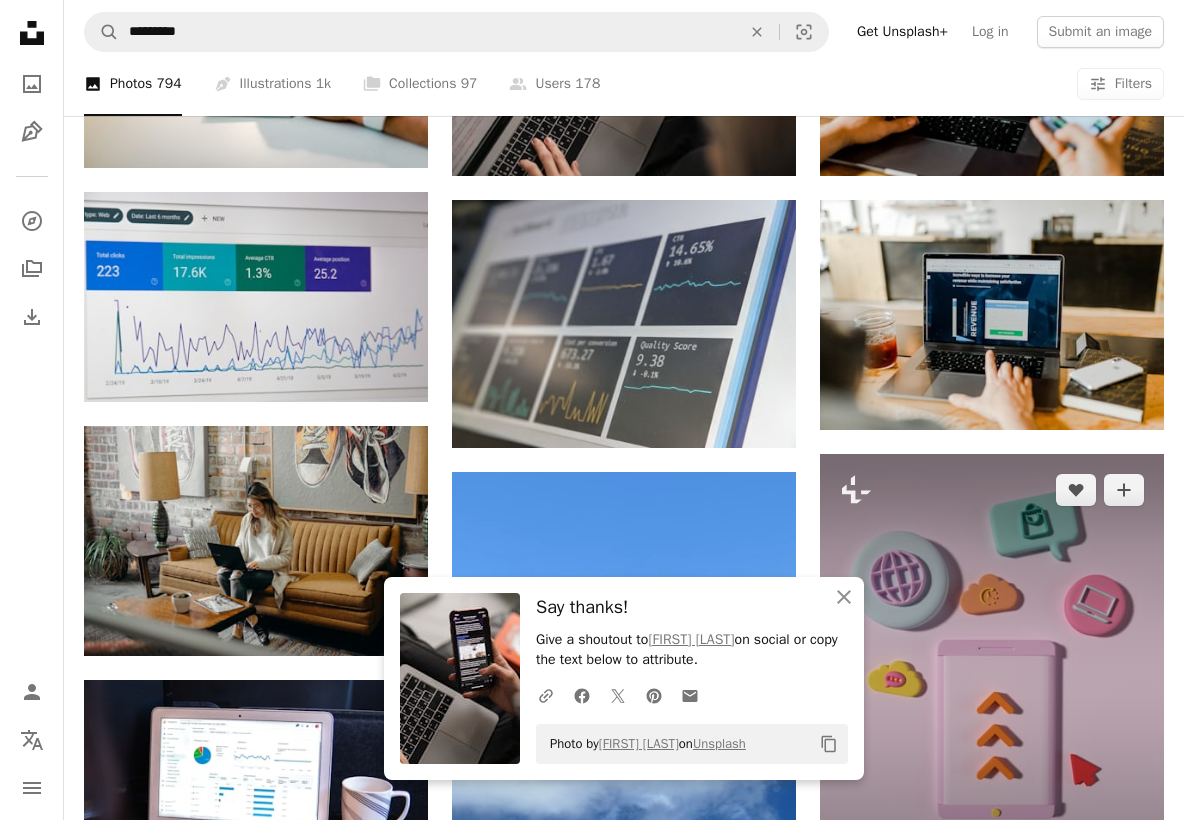 scroll, scrollTop: 1221, scrollLeft: 0, axis: vertical 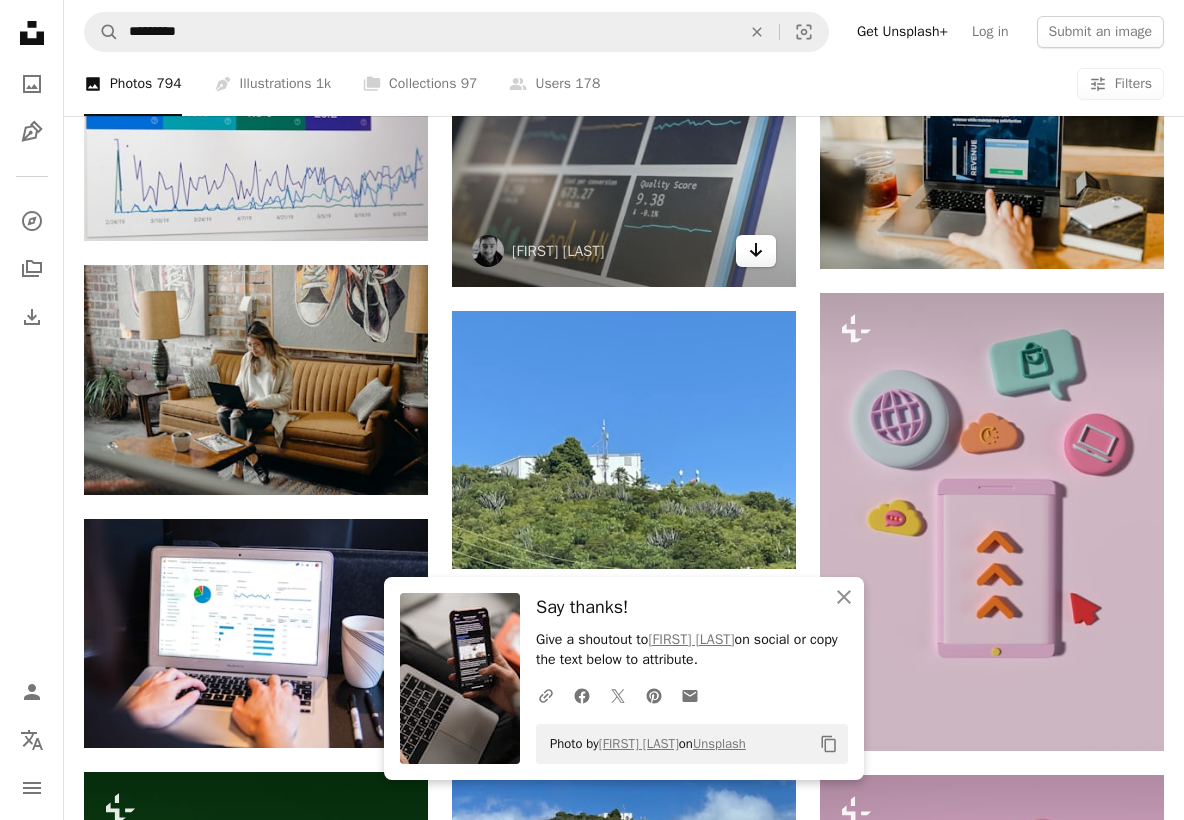 click on "Arrow pointing down" 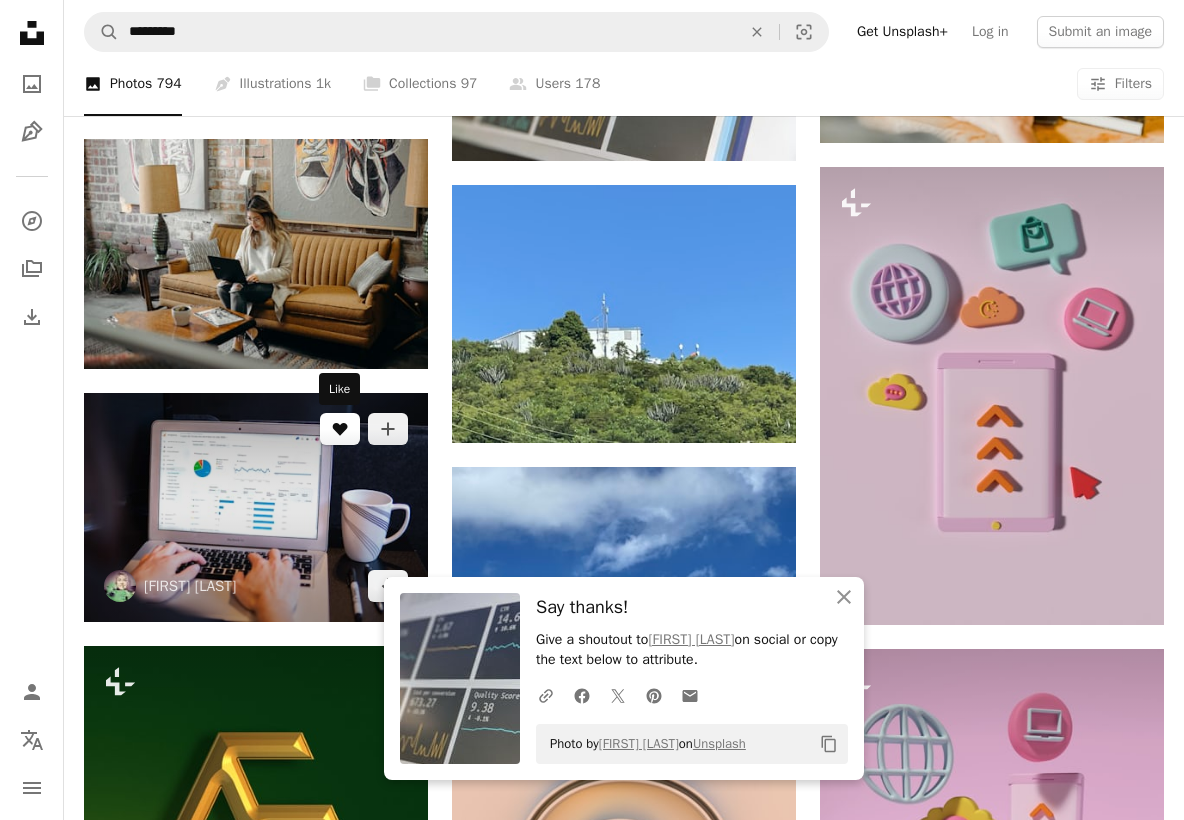 scroll, scrollTop: 1388, scrollLeft: 0, axis: vertical 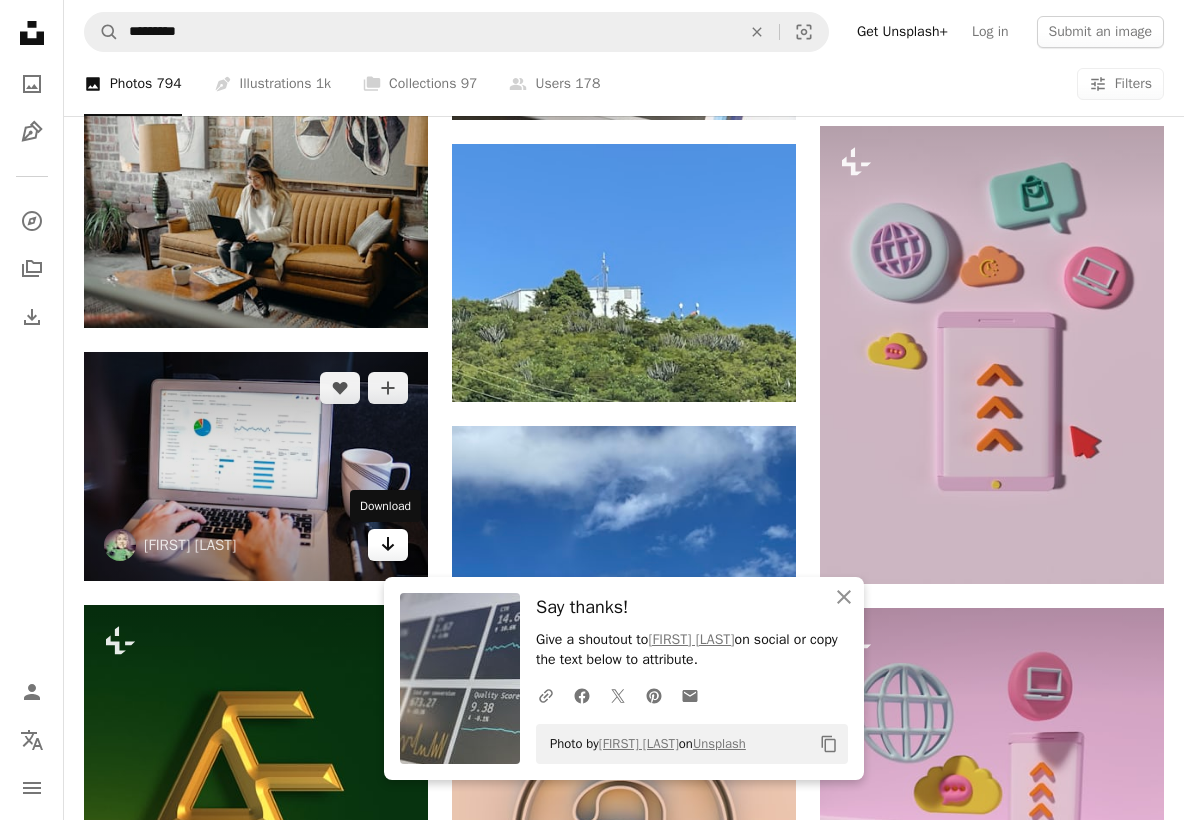 click on "Arrow pointing down" at bounding box center (388, 545) 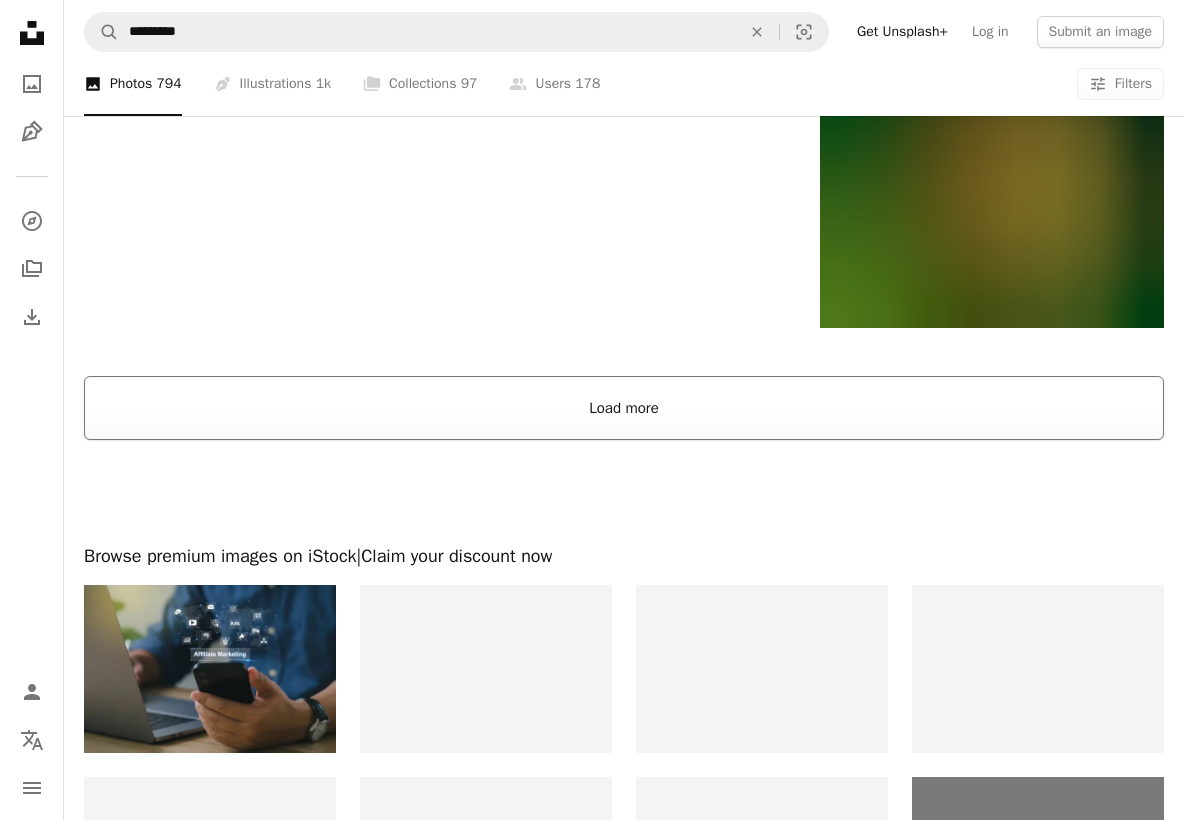 scroll, scrollTop: 2781, scrollLeft: 0, axis: vertical 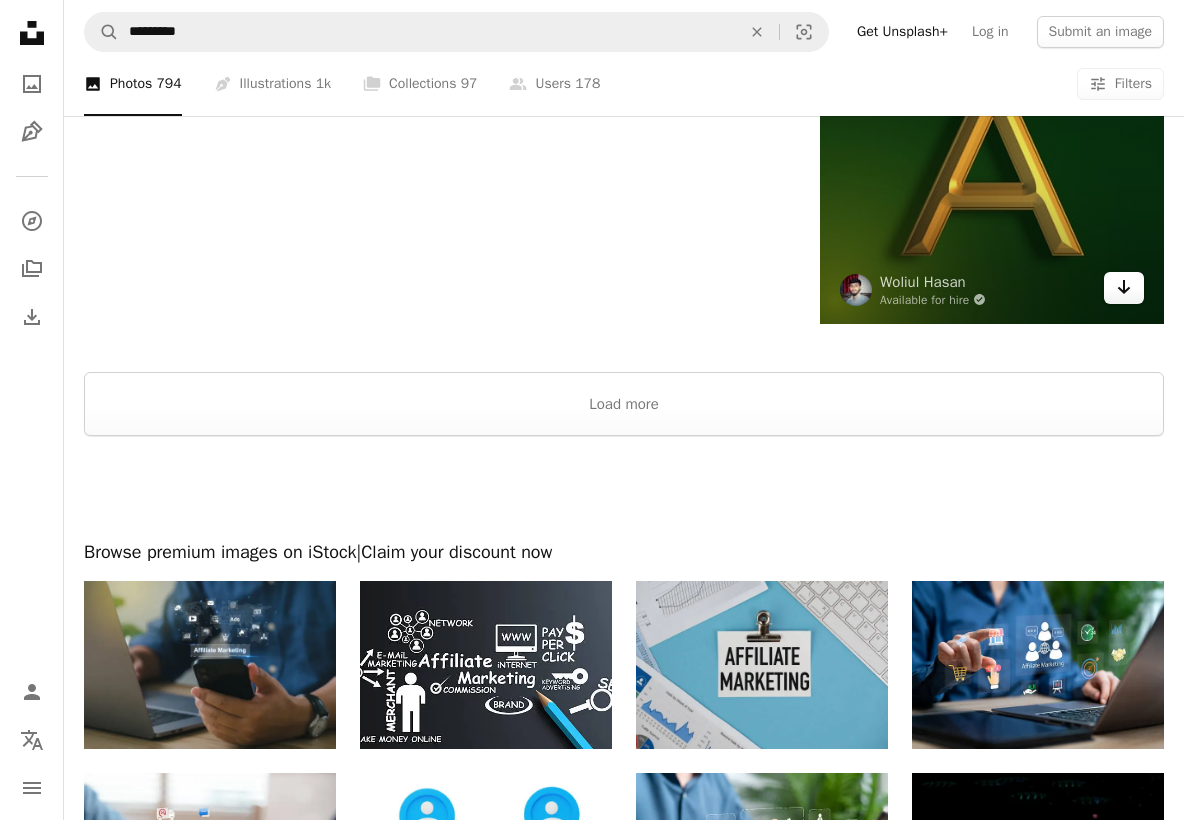 click 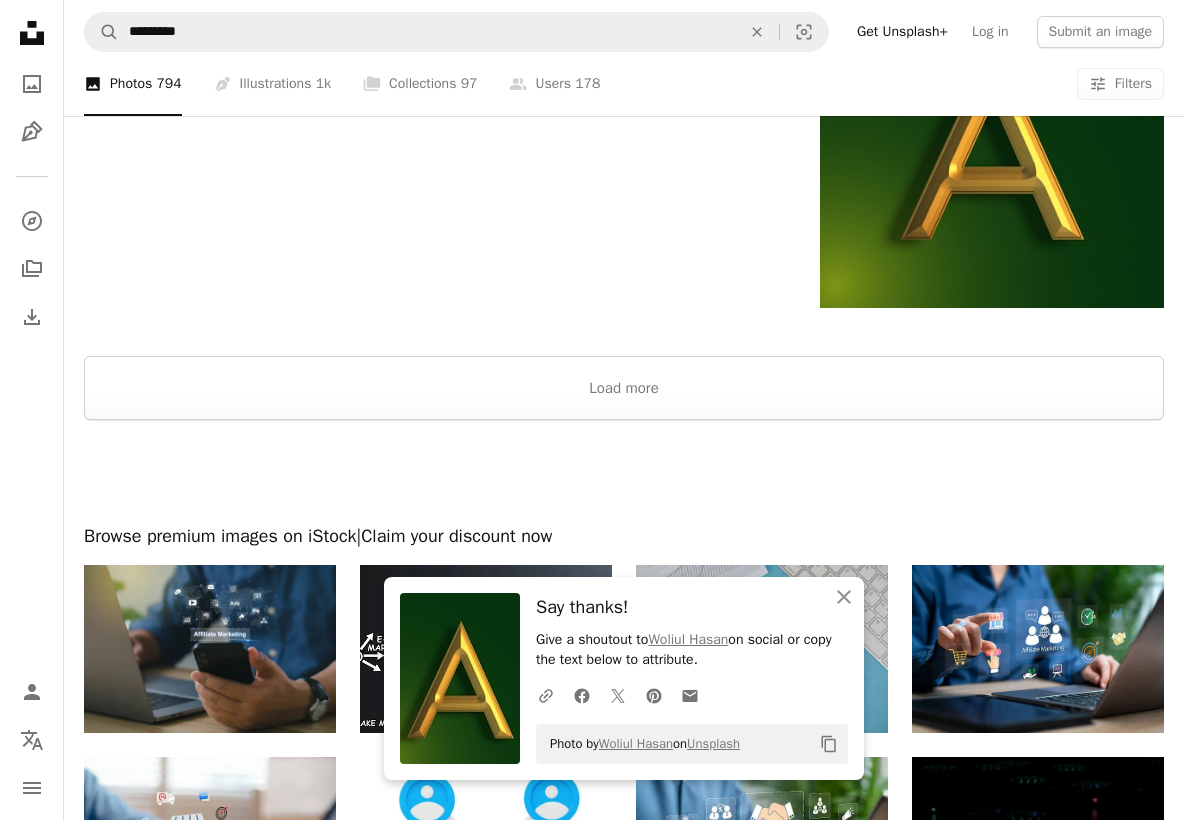 scroll, scrollTop: 2938, scrollLeft: 0, axis: vertical 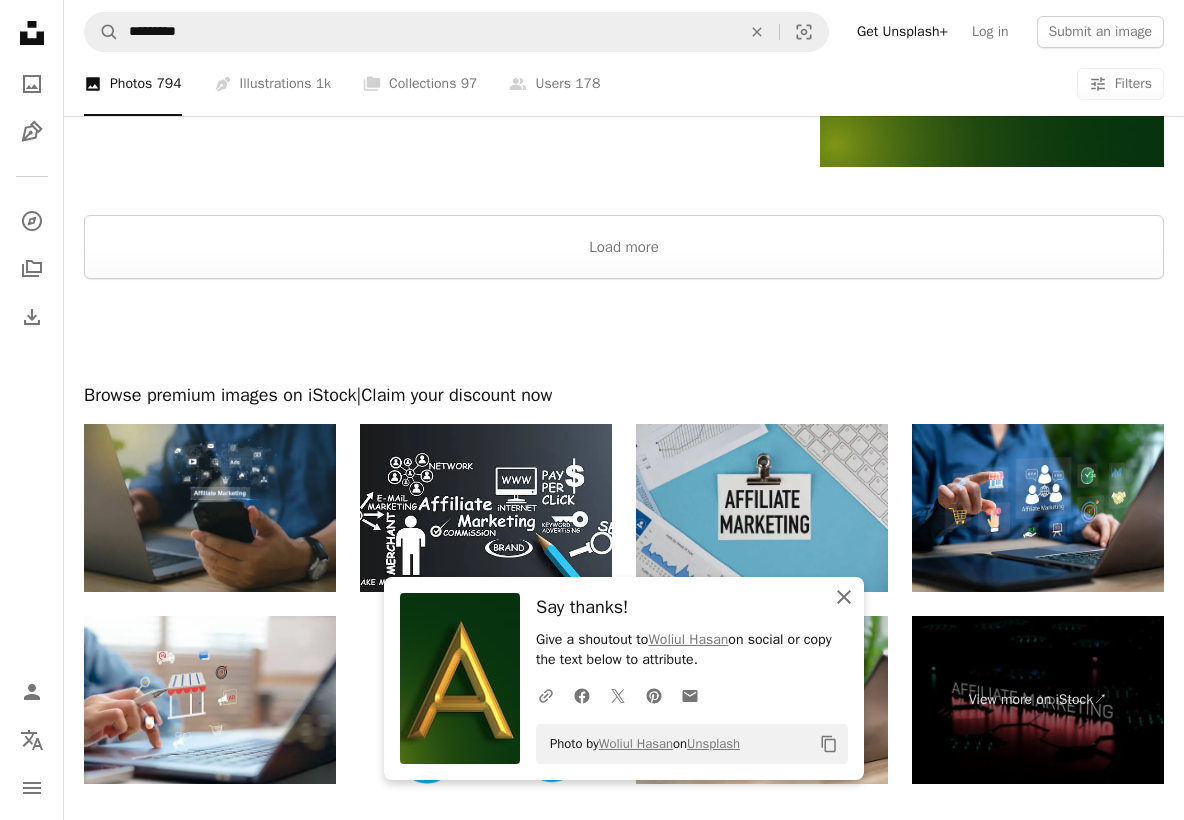 click 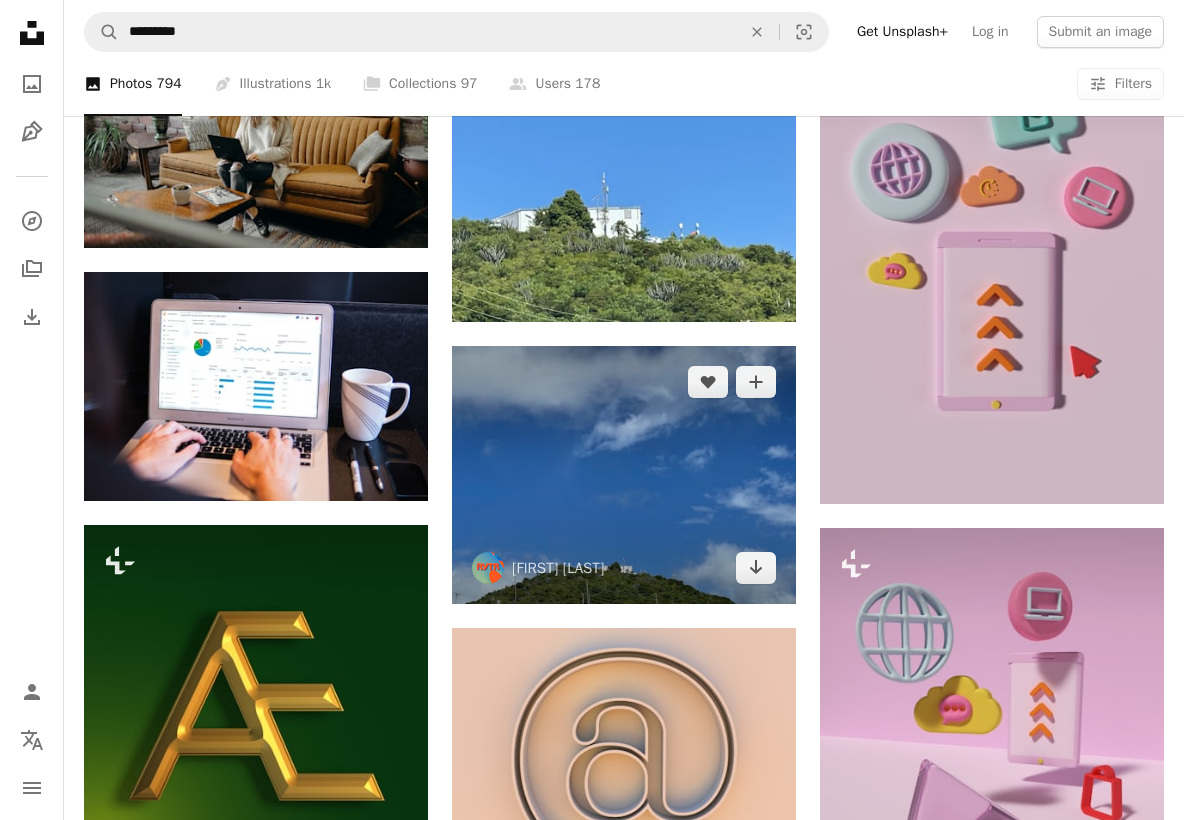 scroll, scrollTop: 1430, scrollLeft: 0, axis: vertical 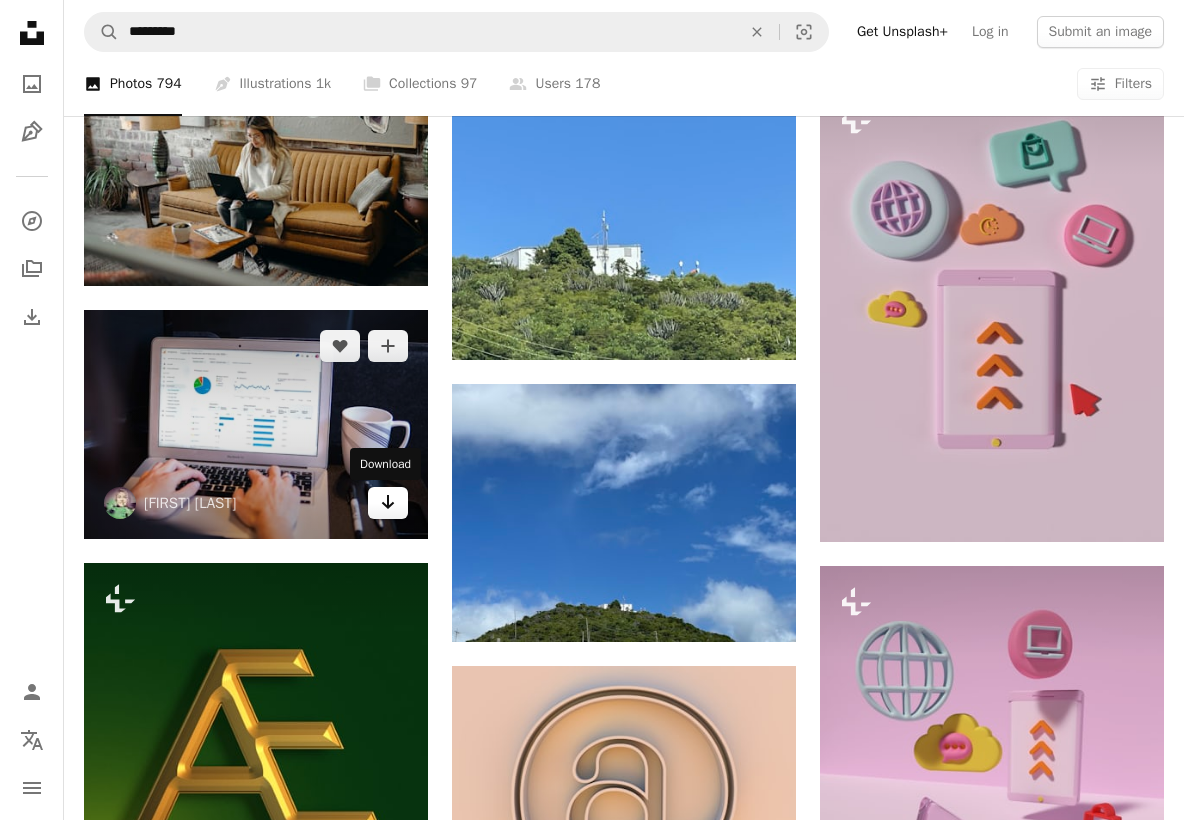 click 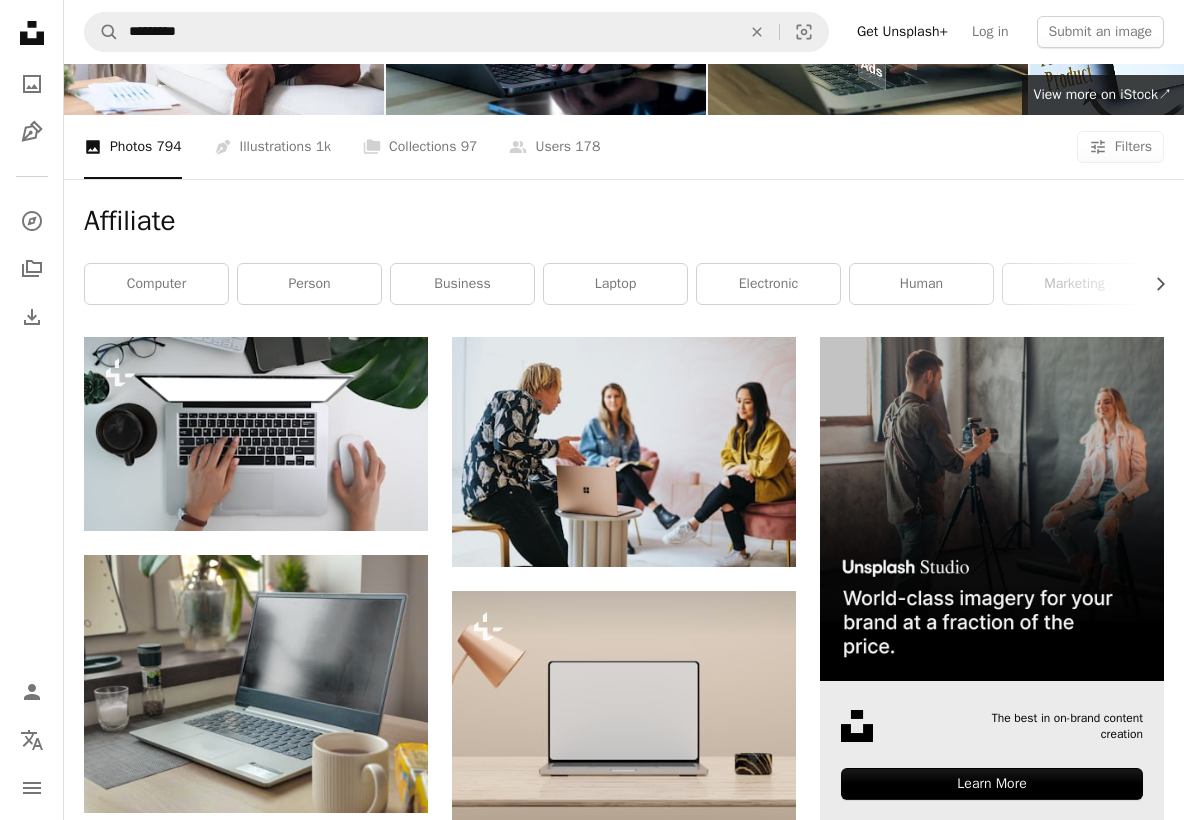 scroll, scrollTop: 127, scrollLeft: 0, axis: vertical 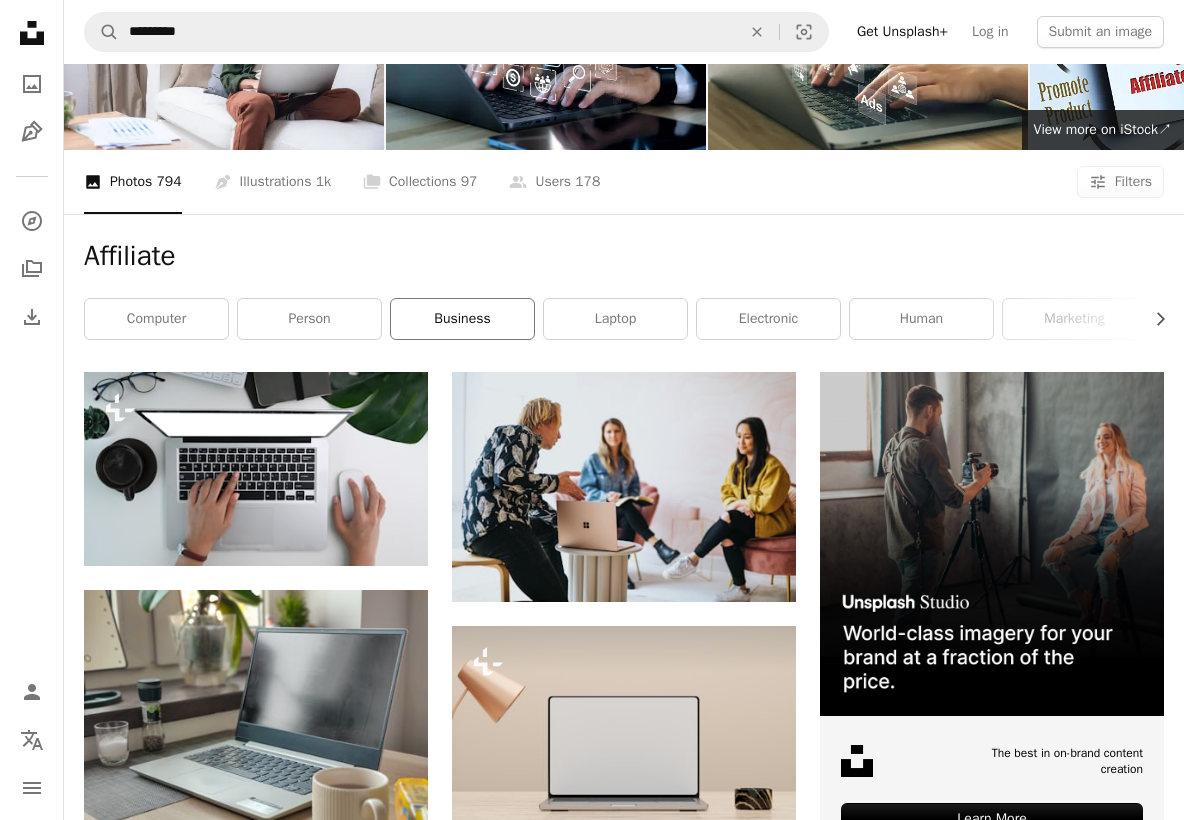 click on "business" at bounding box center [462, 319] 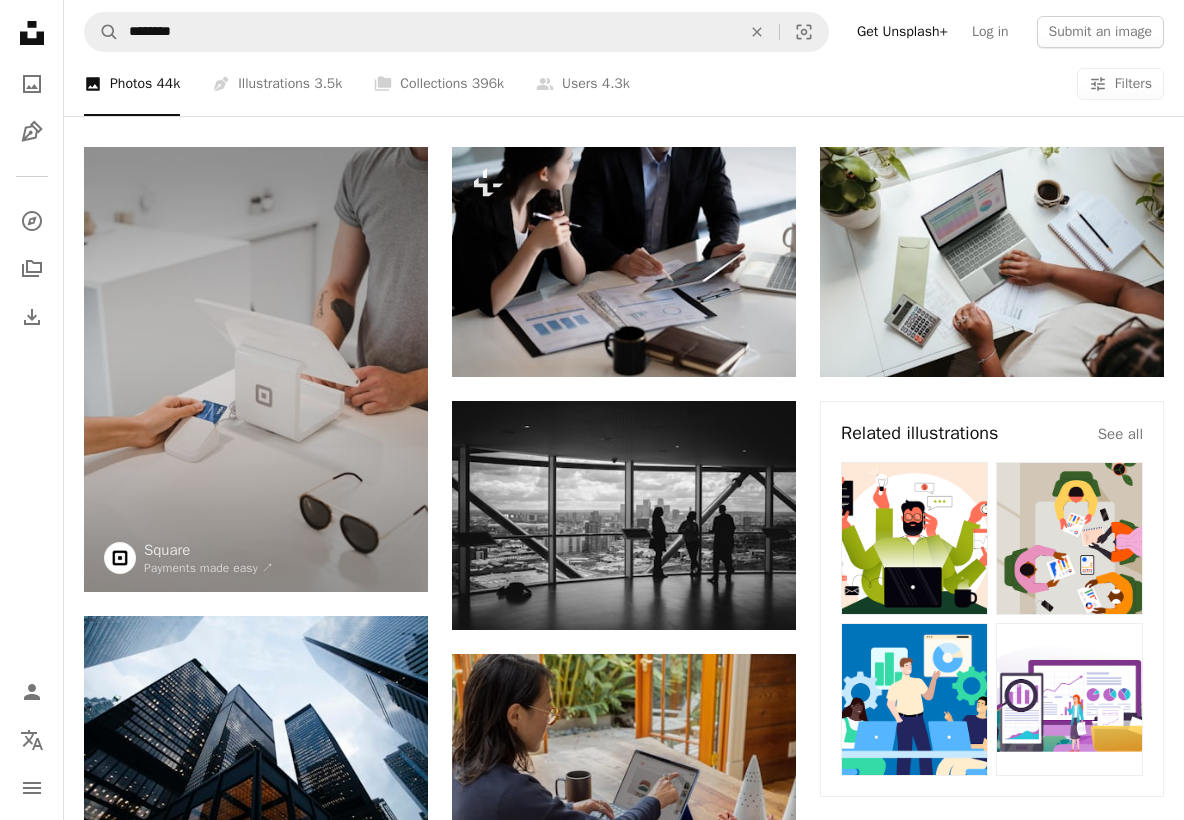 scroll, scrollTop: 0, scrollLeft: 0, axis: both 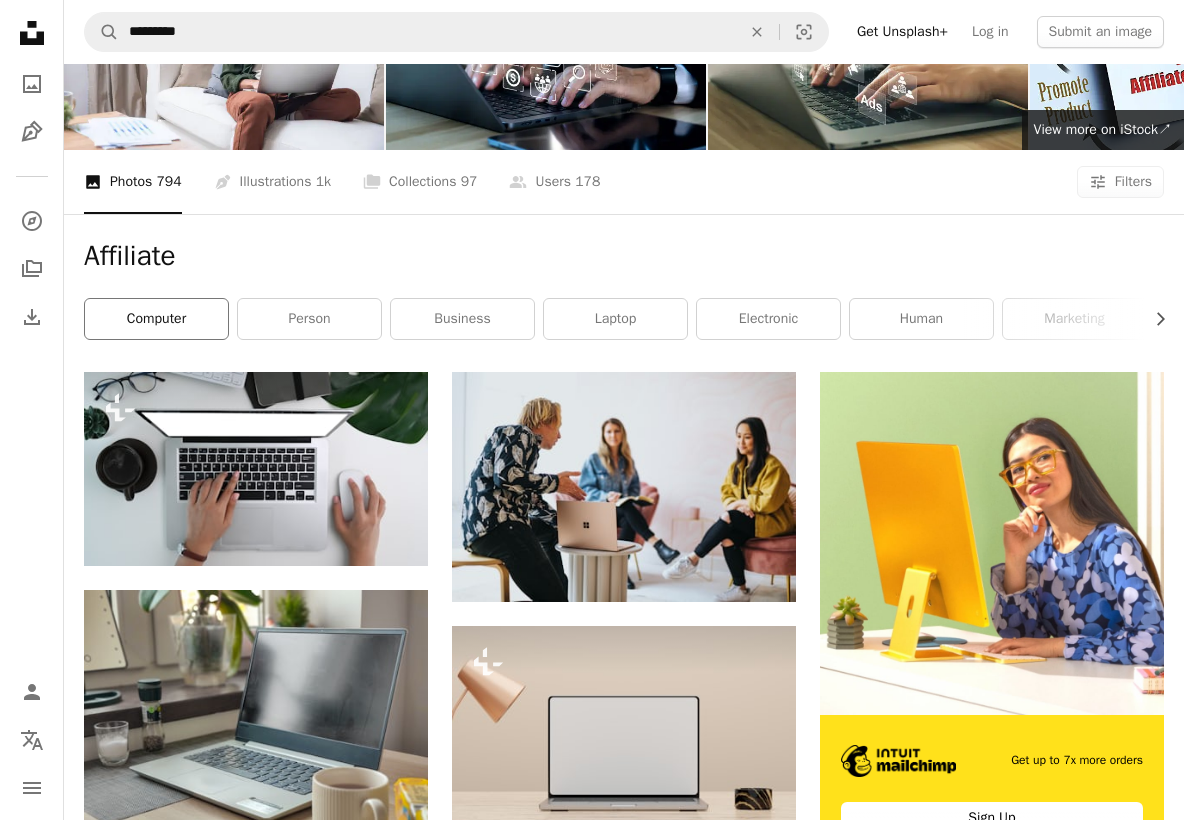click on "computer" at bounding box center [156, 319] 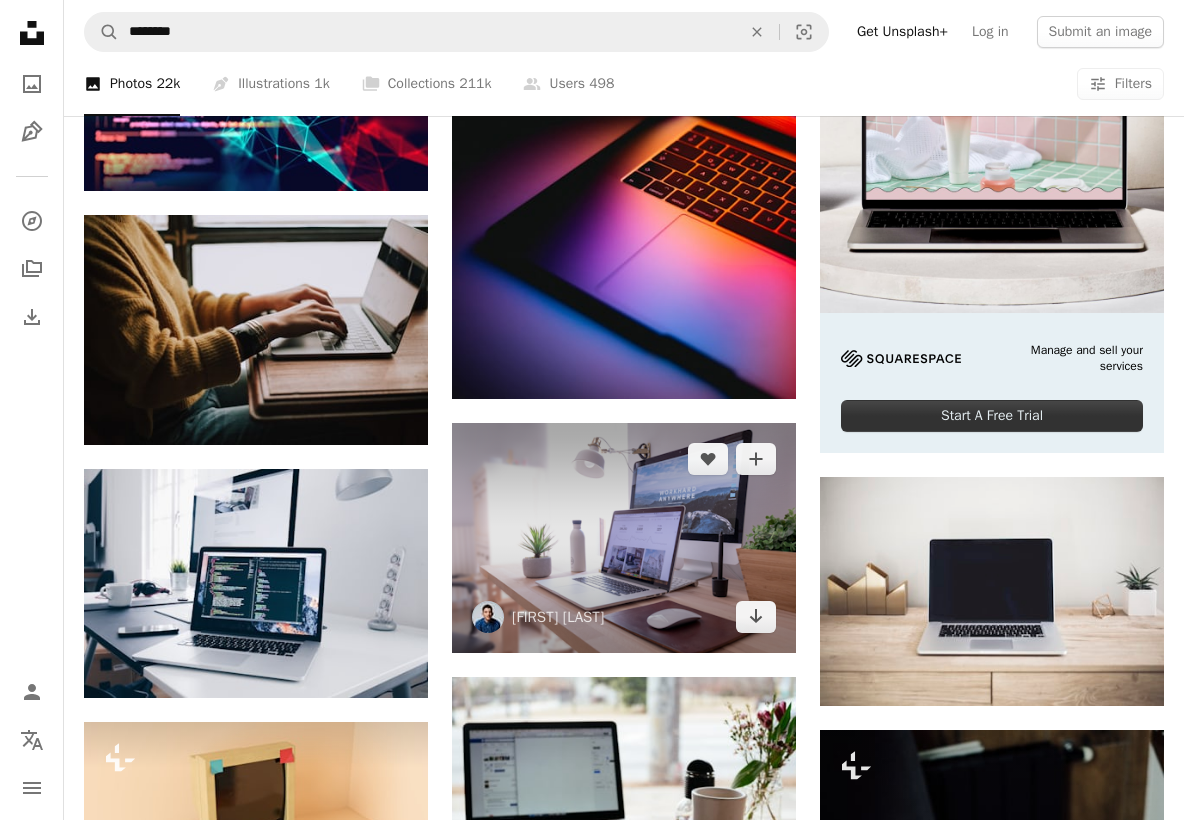 scroll, scrollTop: 534, scrollLeft: 0, axis: vertical 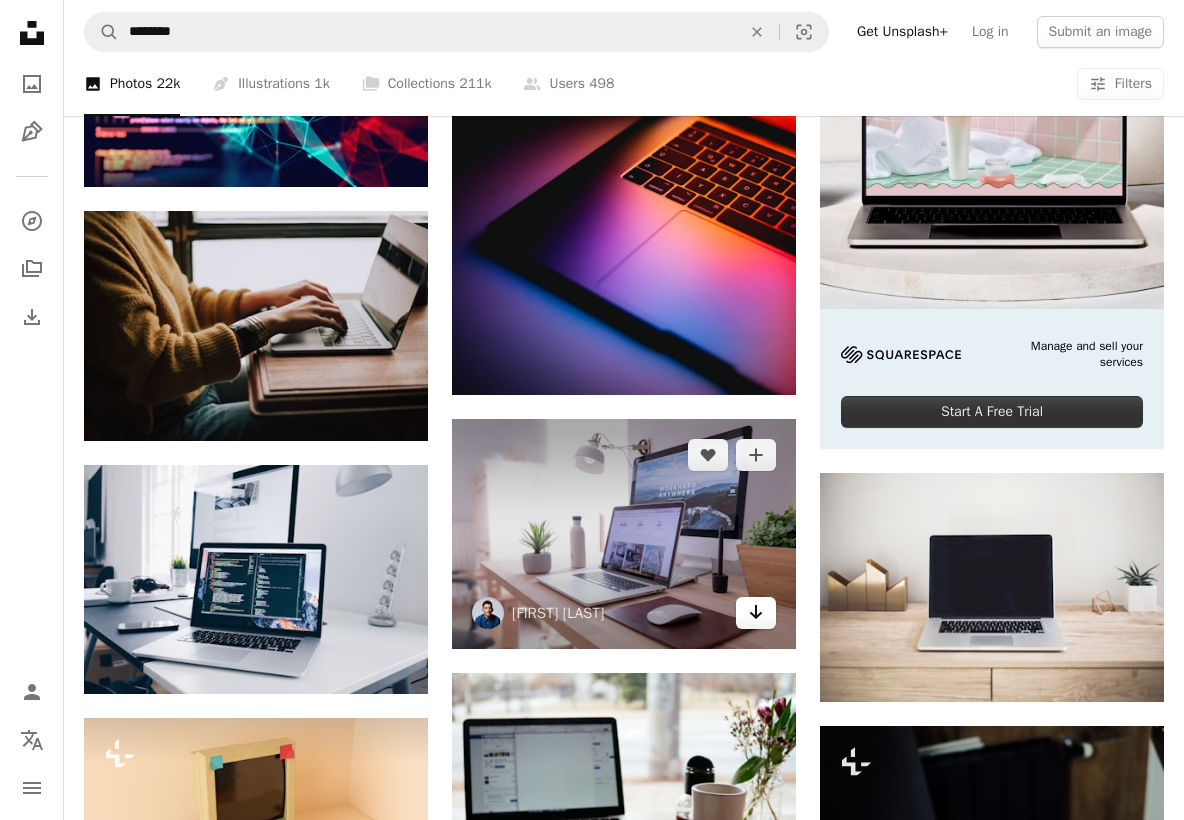 click 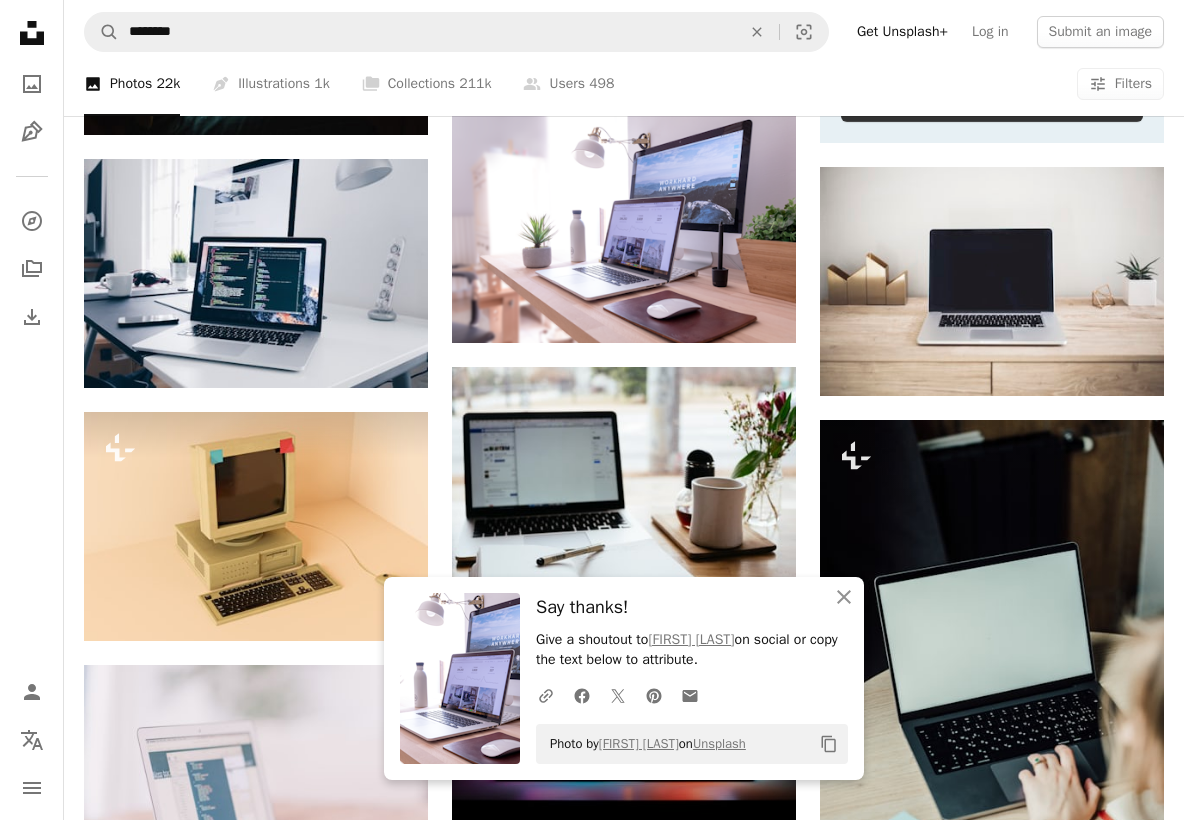 scroll, scrollTop: 1156, scrollLeft: 0, axis: vertical 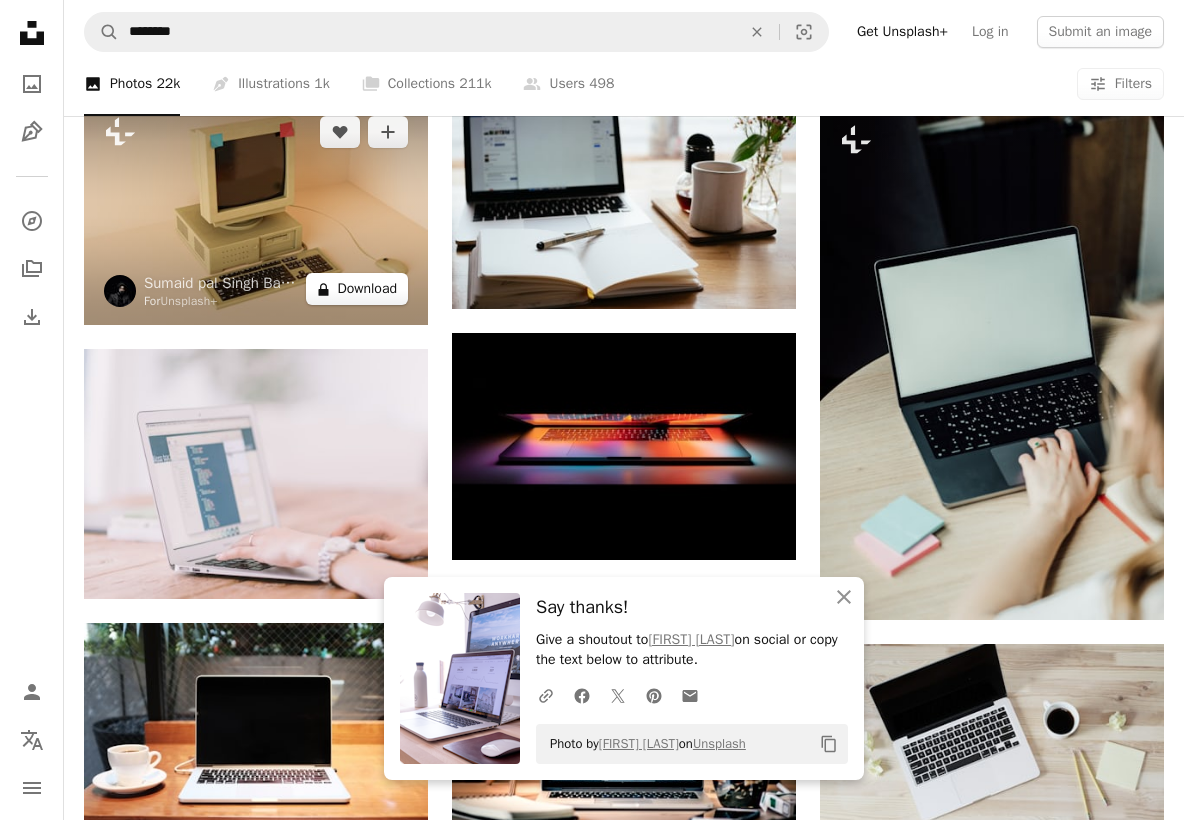 click on "A lock Download" at bounding box center [357, 289] 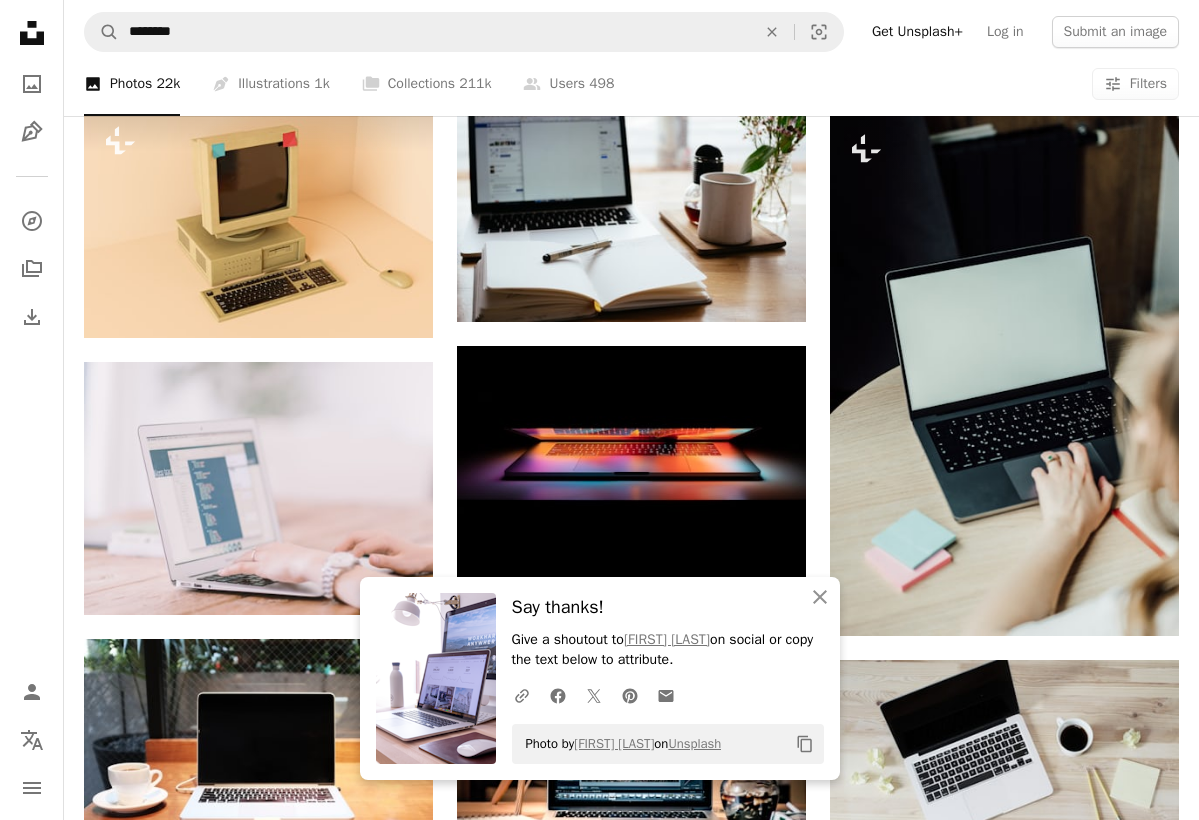 click on "An X shape An X shape Close Say thanks! Give a shoutout to  [FIRST] [LAST]  on social or copy the text below to attribute. A URL sharing icon (chains) Facebook icon X (formerly Twitter) icon Pinterest icon An envelope Photo by  [FIRST] [LAST]  on  Unsplash
Copy content Premium, ready to use images. Get unlimited access. A plus sign Members-only content added monthly A plus sign Unlimited royalty-free downloads A plus sign Illustrations  New A plus sign Enhanced legal protections yearly 65%  off monthly $20   $7 USD per month * Get  Unsplash+ * When paid annually, billed upfront  $84 Taxes where applicable. Renews automatically. Cancel anytime." at bounding box center [599, 3216] 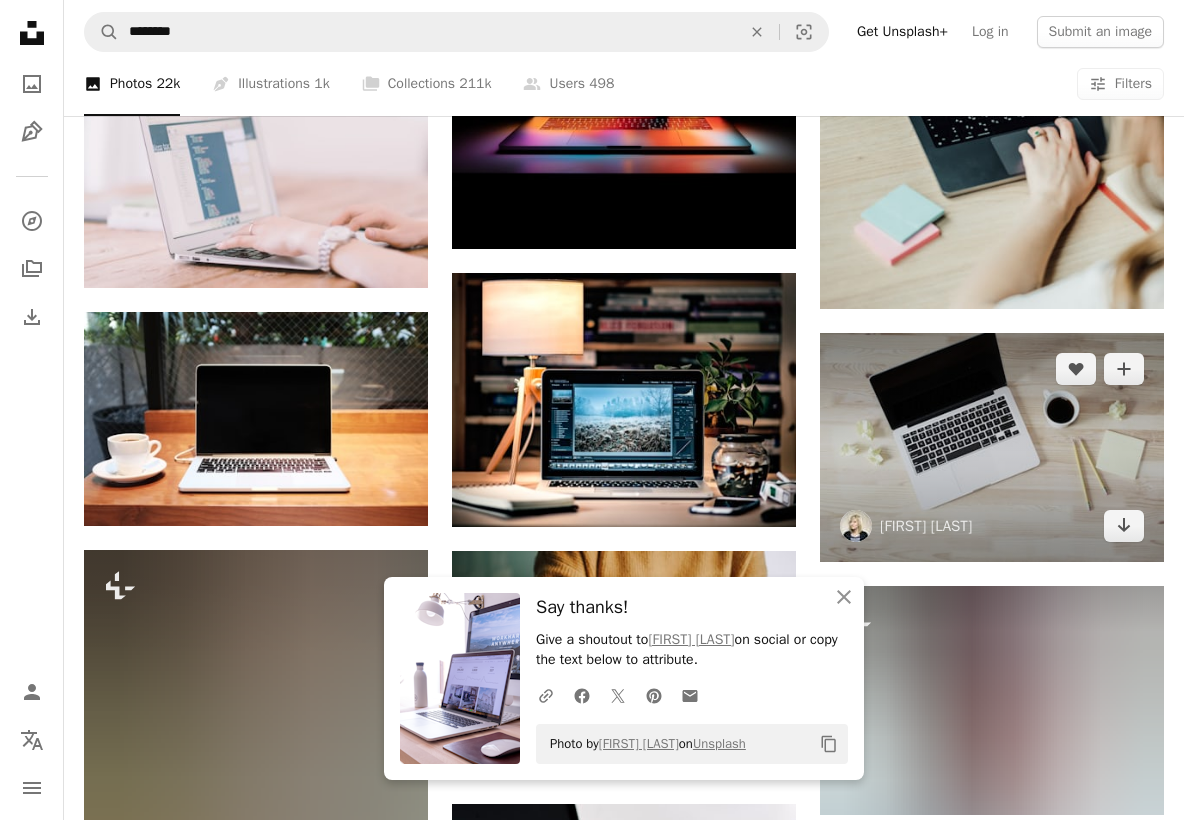 scroll, scrollTop: 1499, scrollLeft: 0, axis: vertical 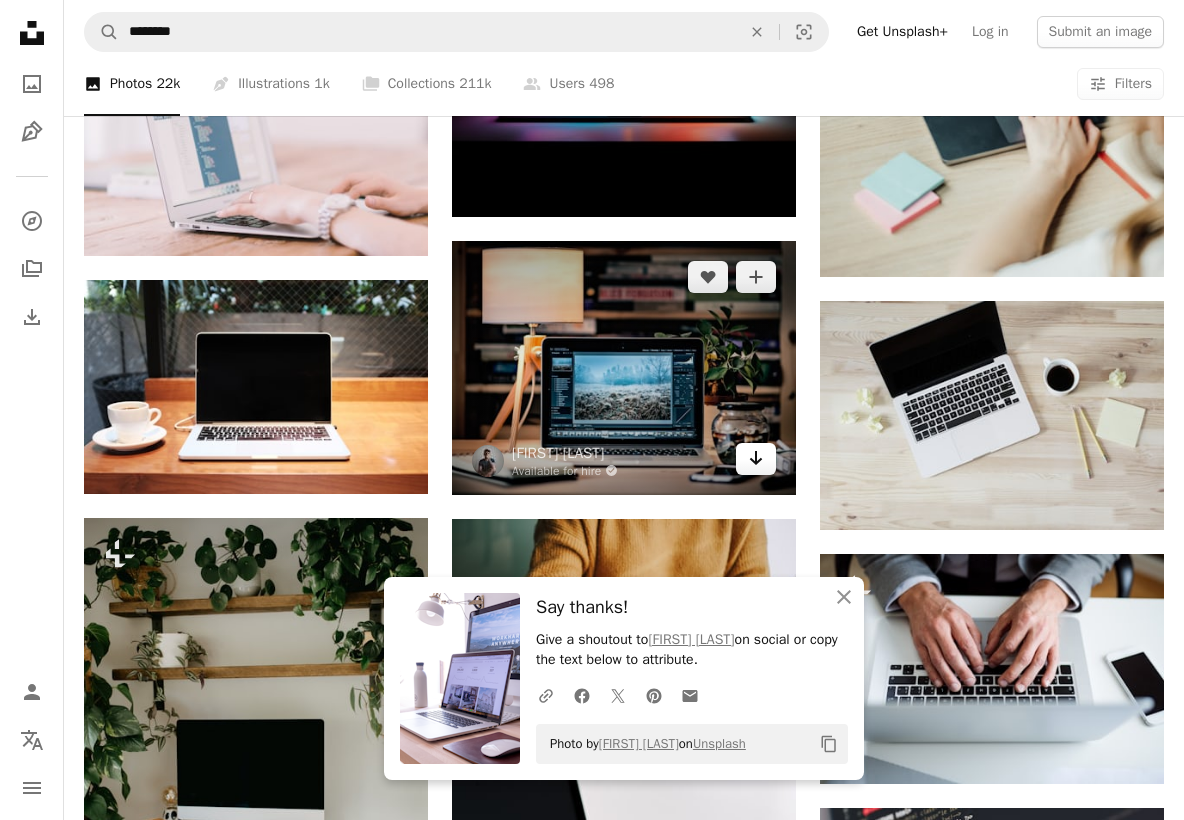 click on "Arrow pointing down" 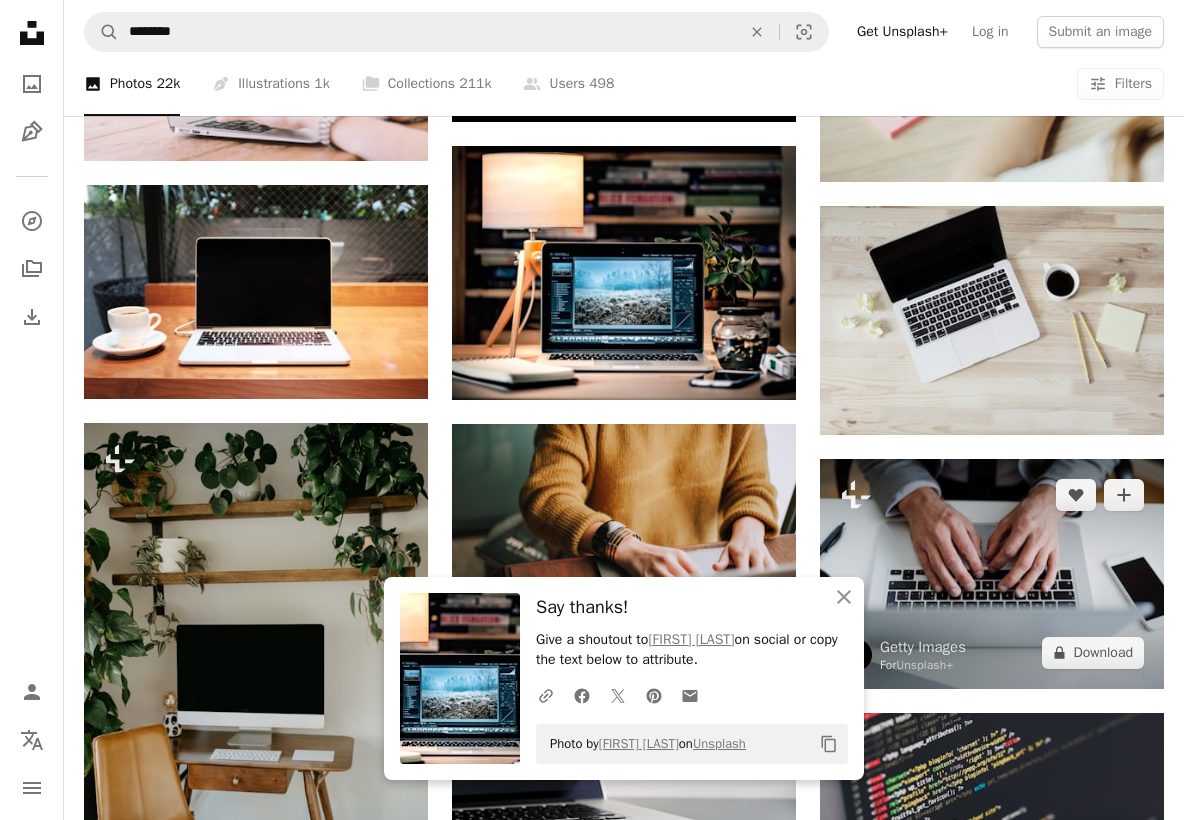 scroll, scrollTop: 1629, scrollLeft: 0, axis: vertical 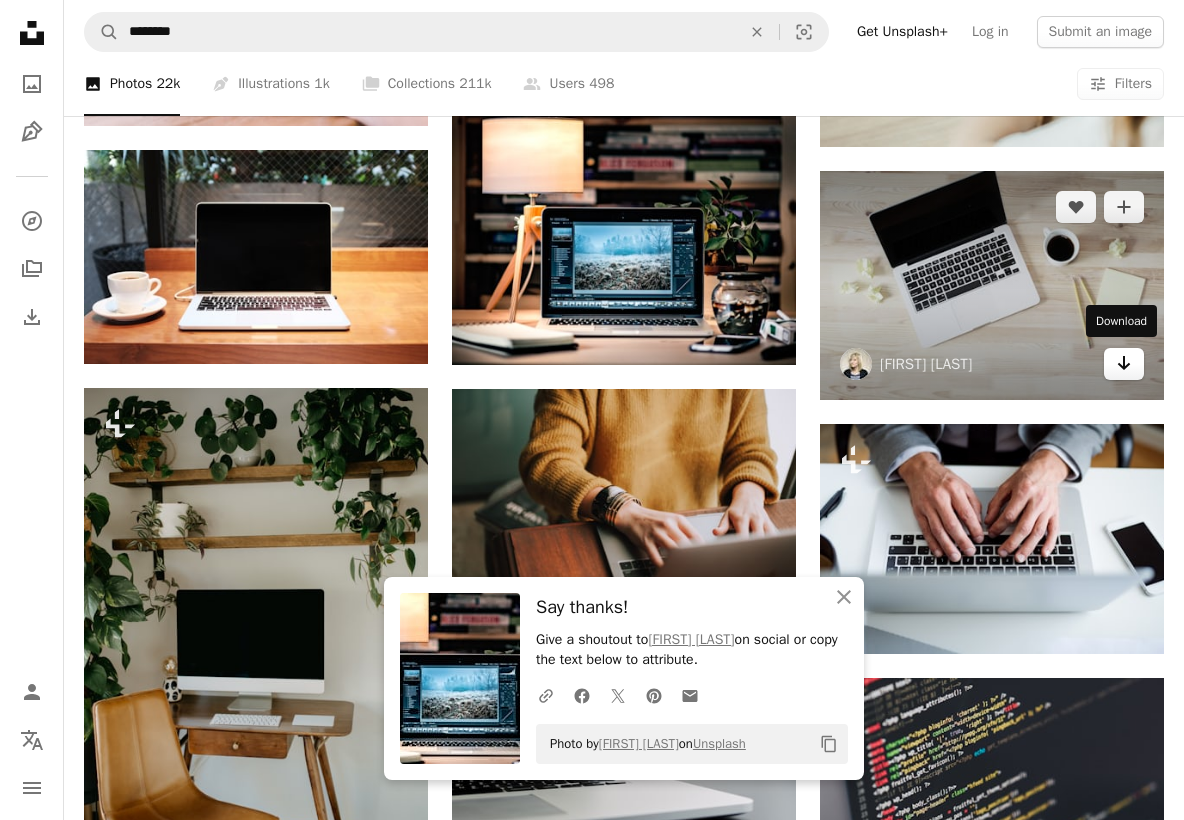 click on "Arrow pointing down" 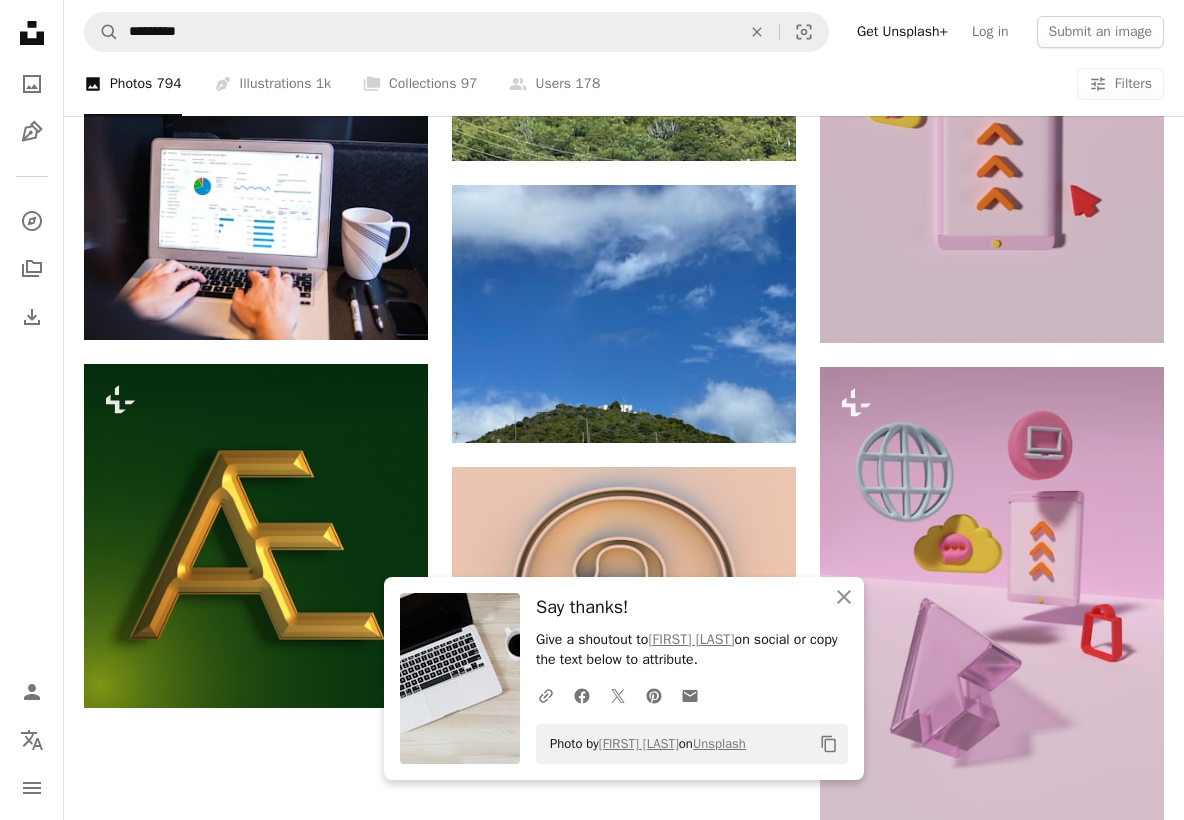 scroll, scrollTop: 127, scrollLeft: 0, axis: vertical 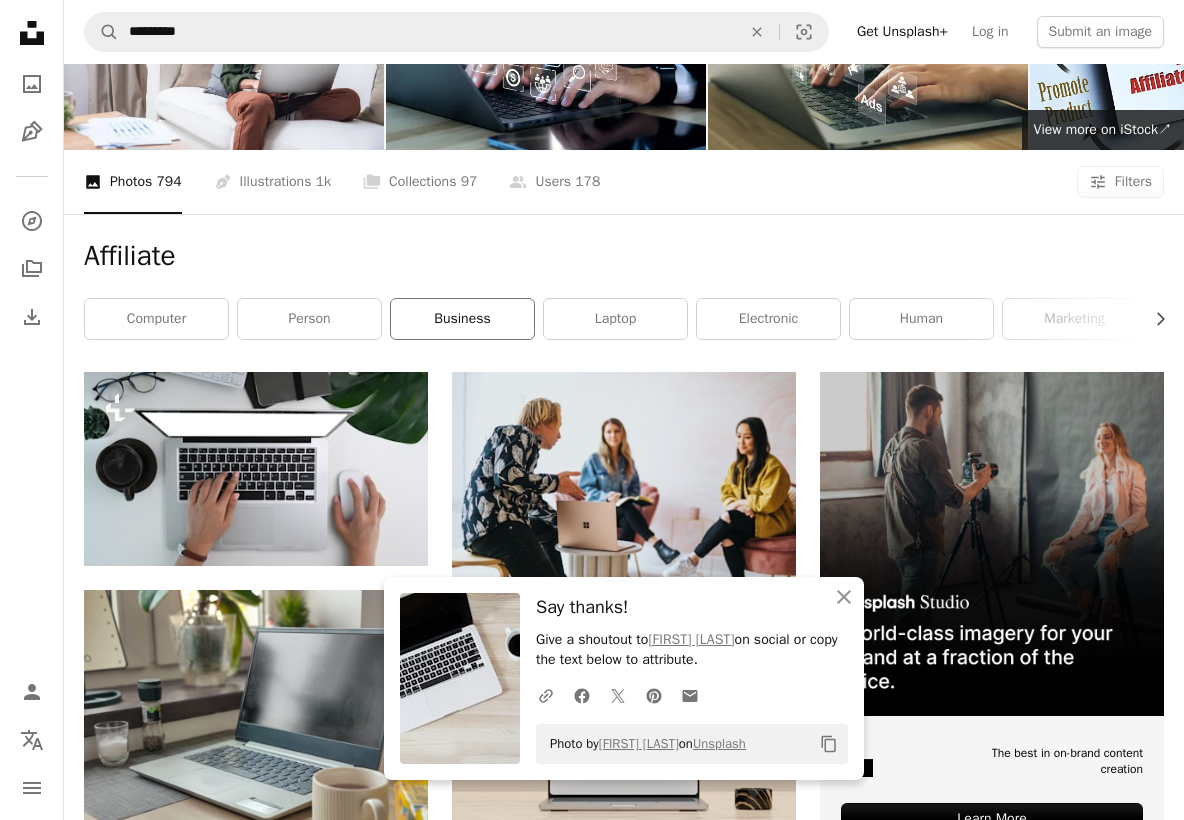click on "business" at bounding box center (462, 319) 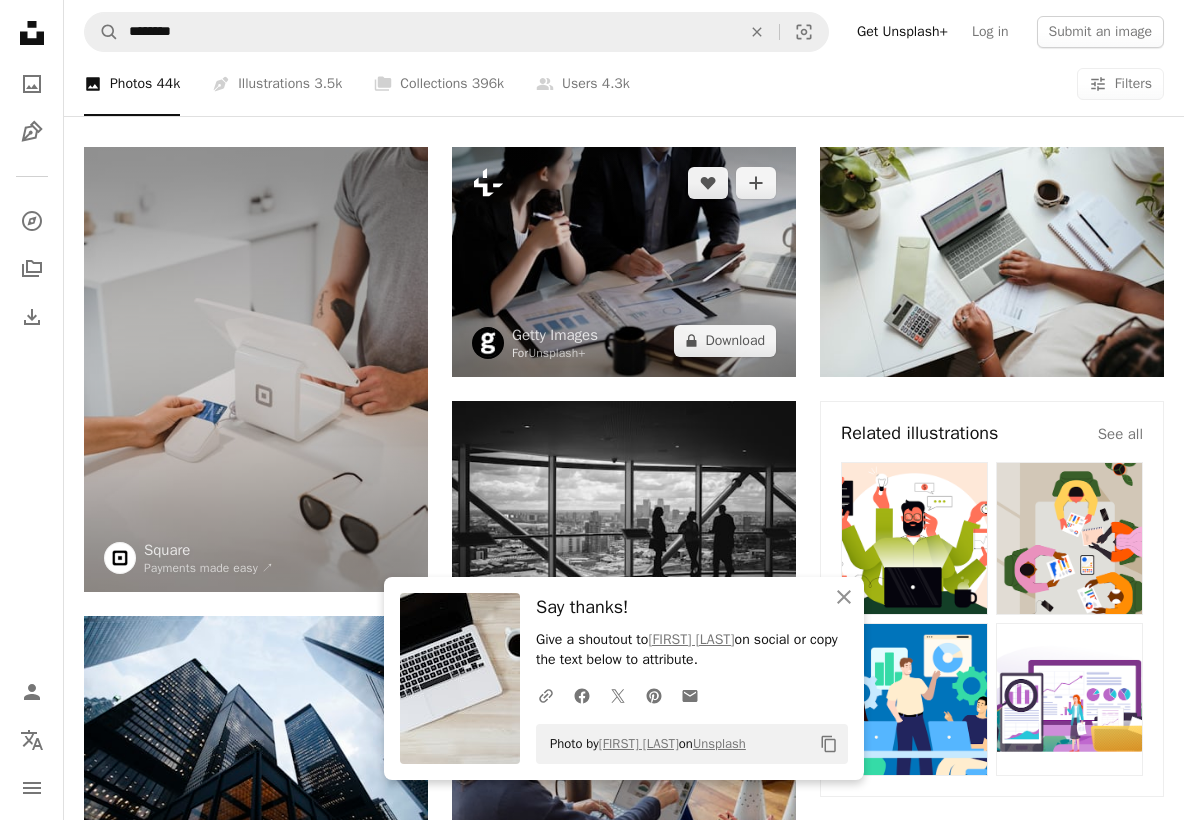scroll, scrollTop: 0, scrollLeft: 0, axis: both 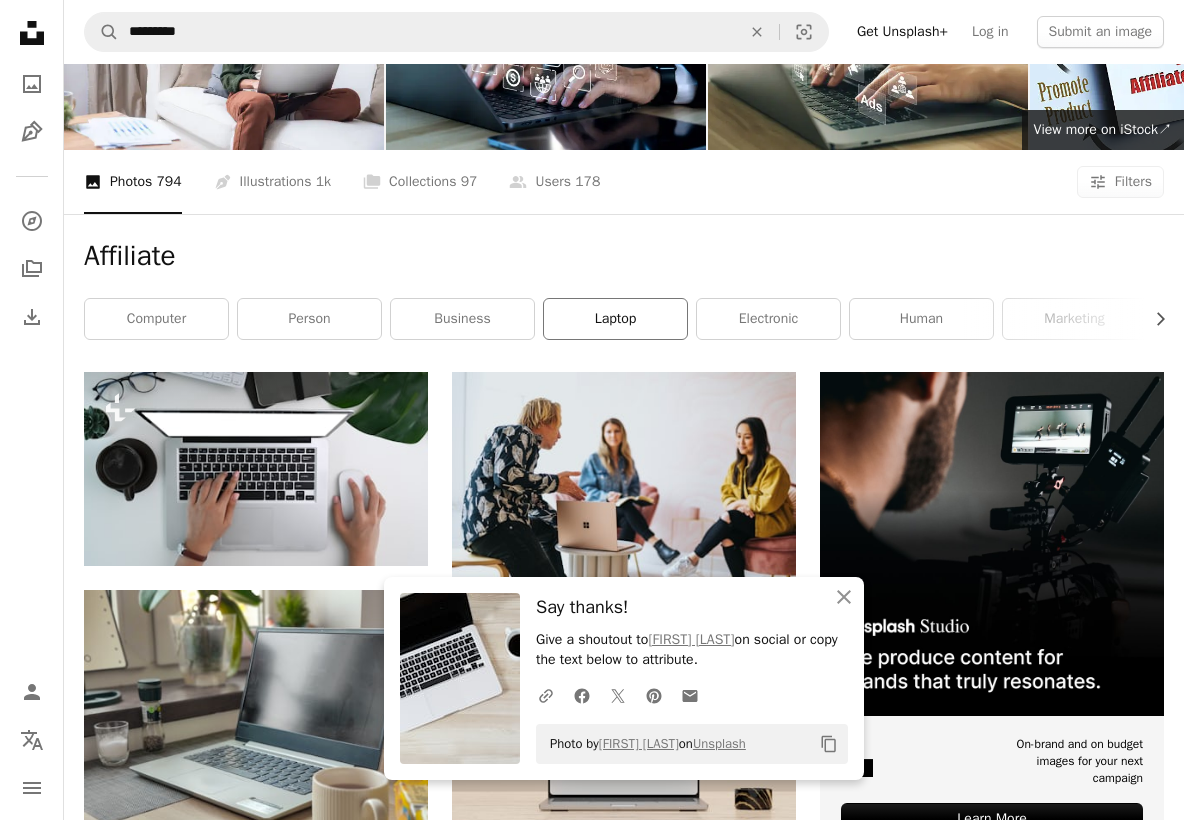 click on "laptop" at bounding box center (615, 319) 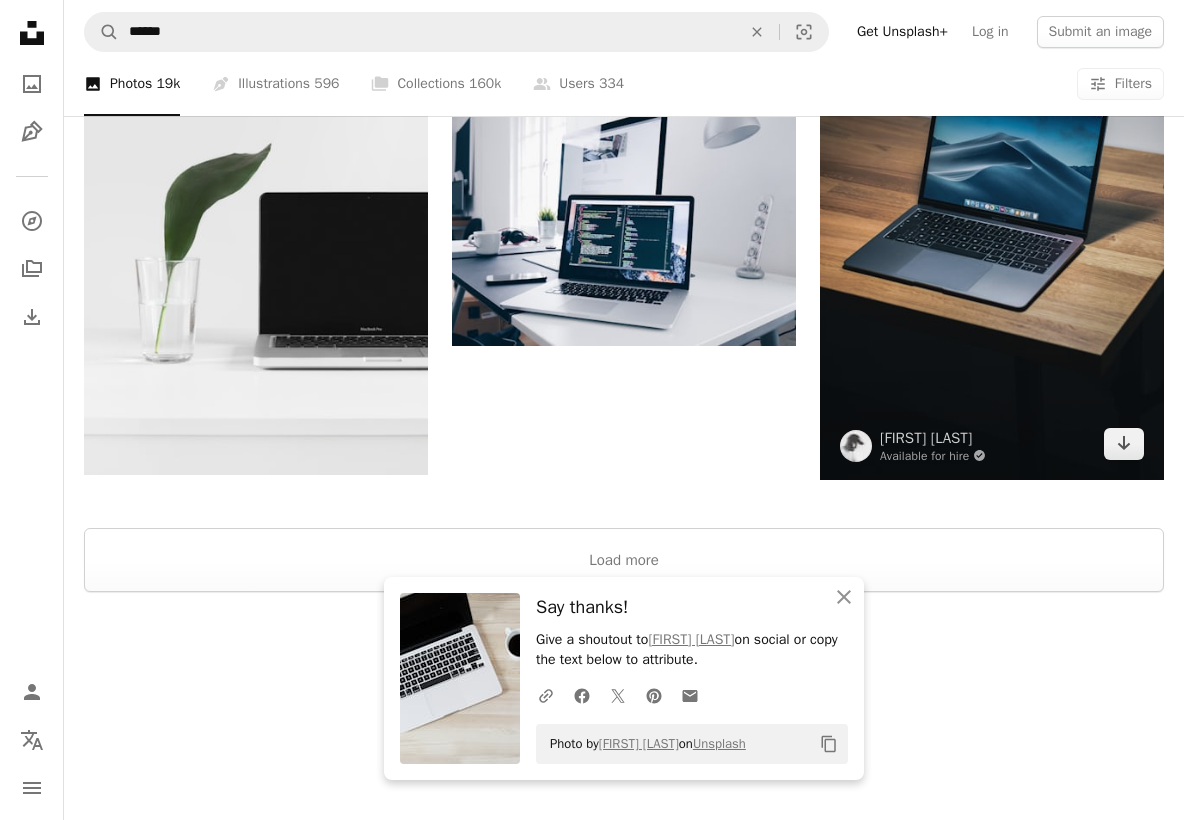 scroll, scrollTop: 2040, scrollLeft: 0, axis: vertical 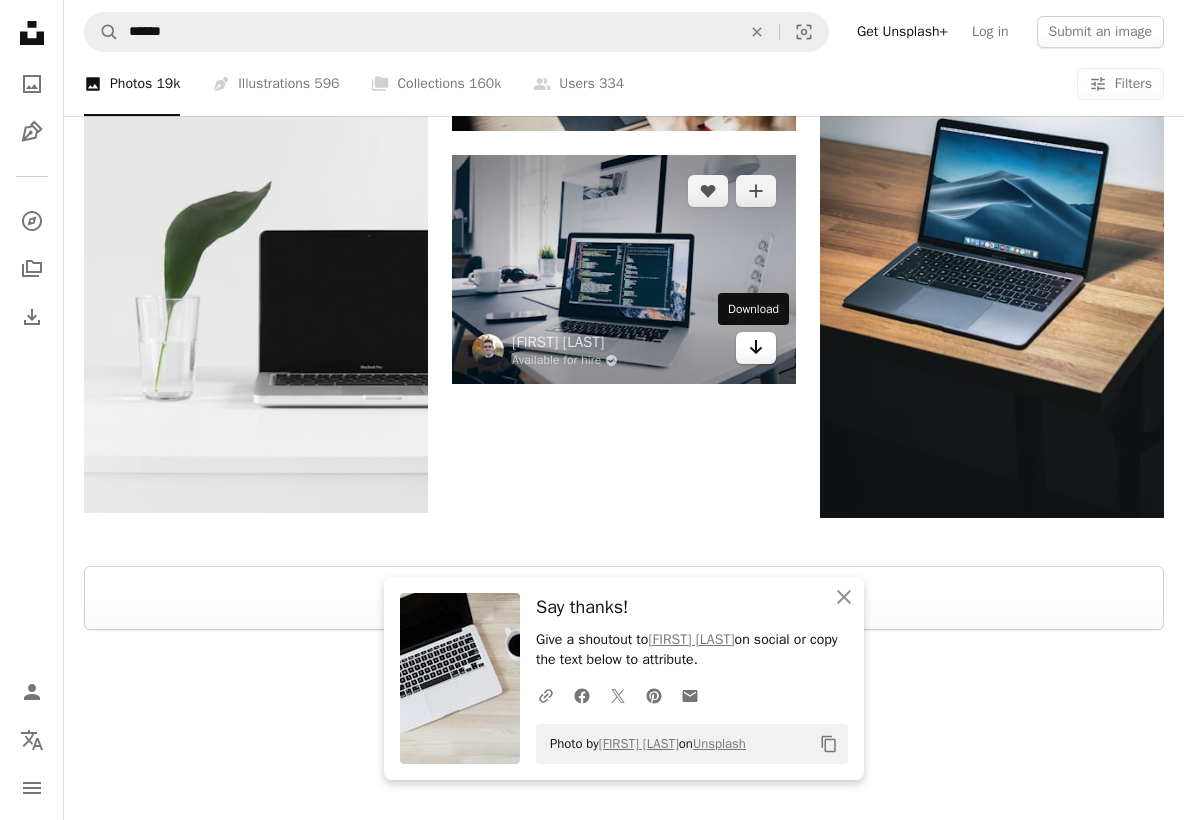 click on "Arrow pointing down" 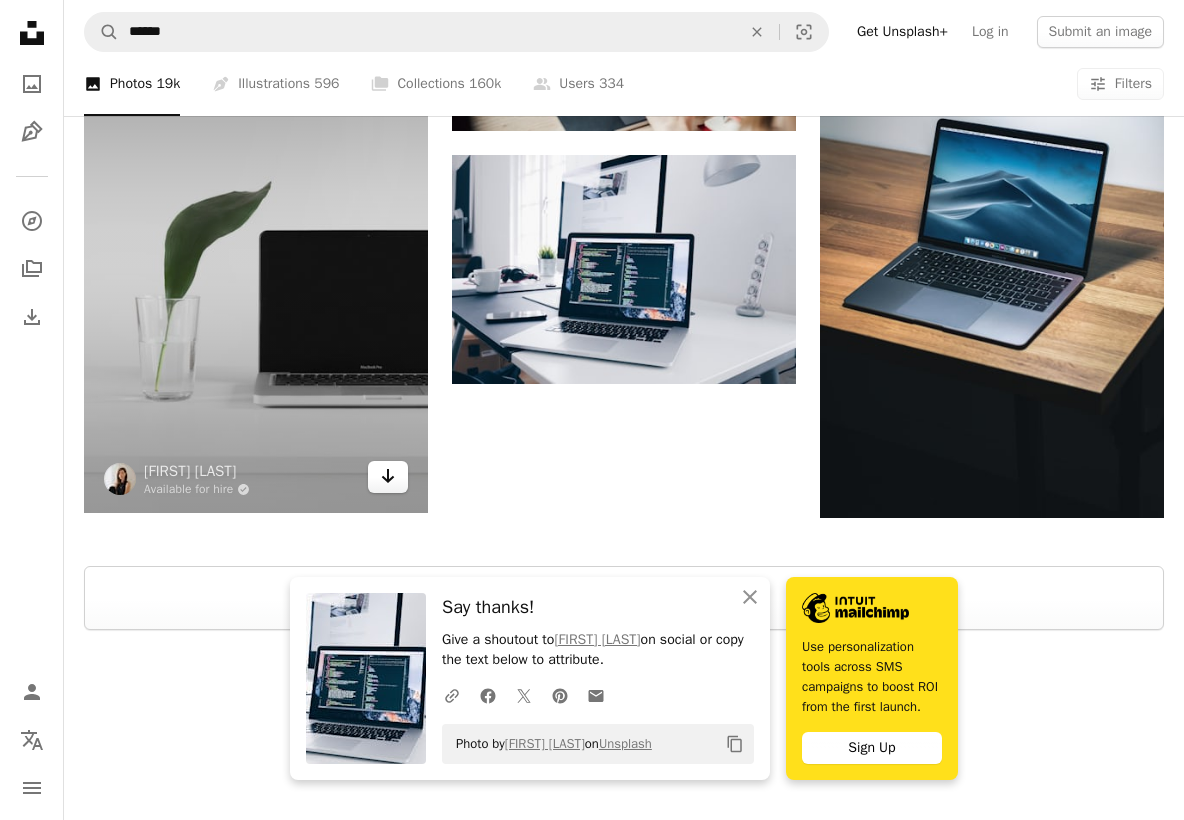 click on "Arrow pointing down" 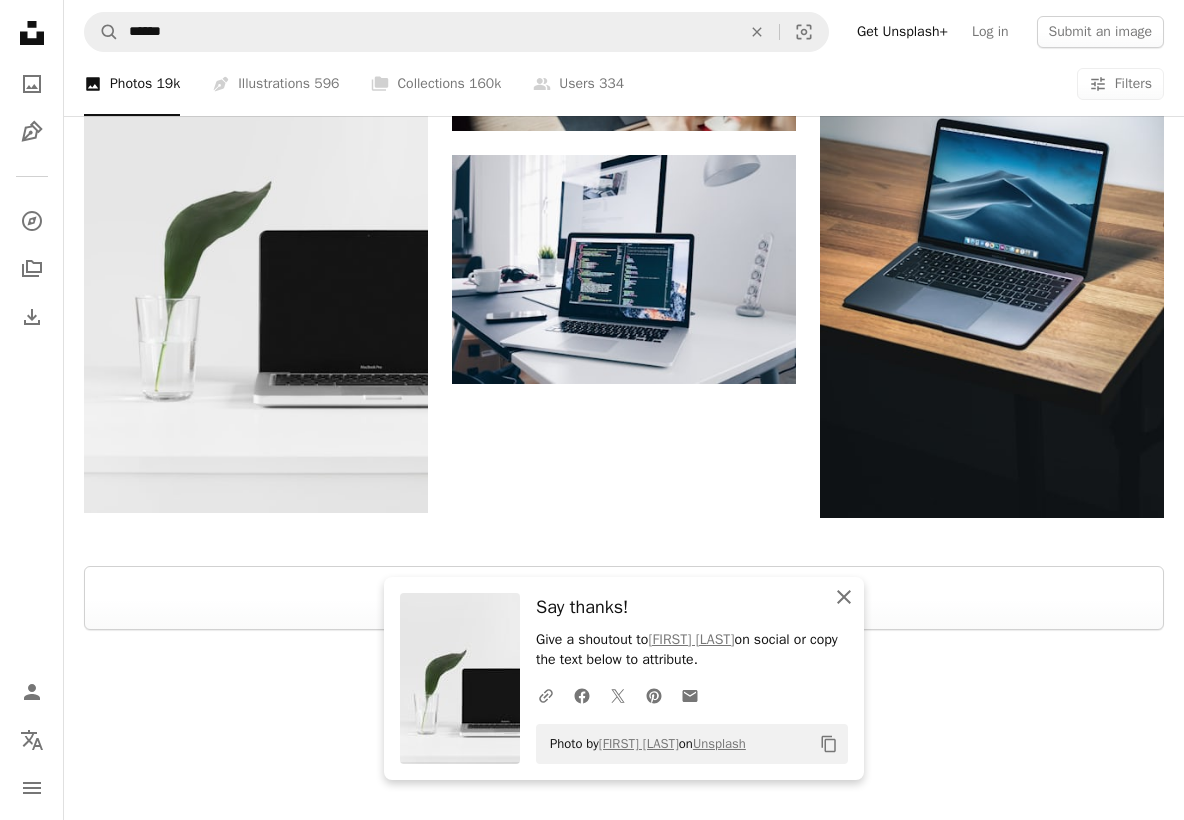click on "An X shape" 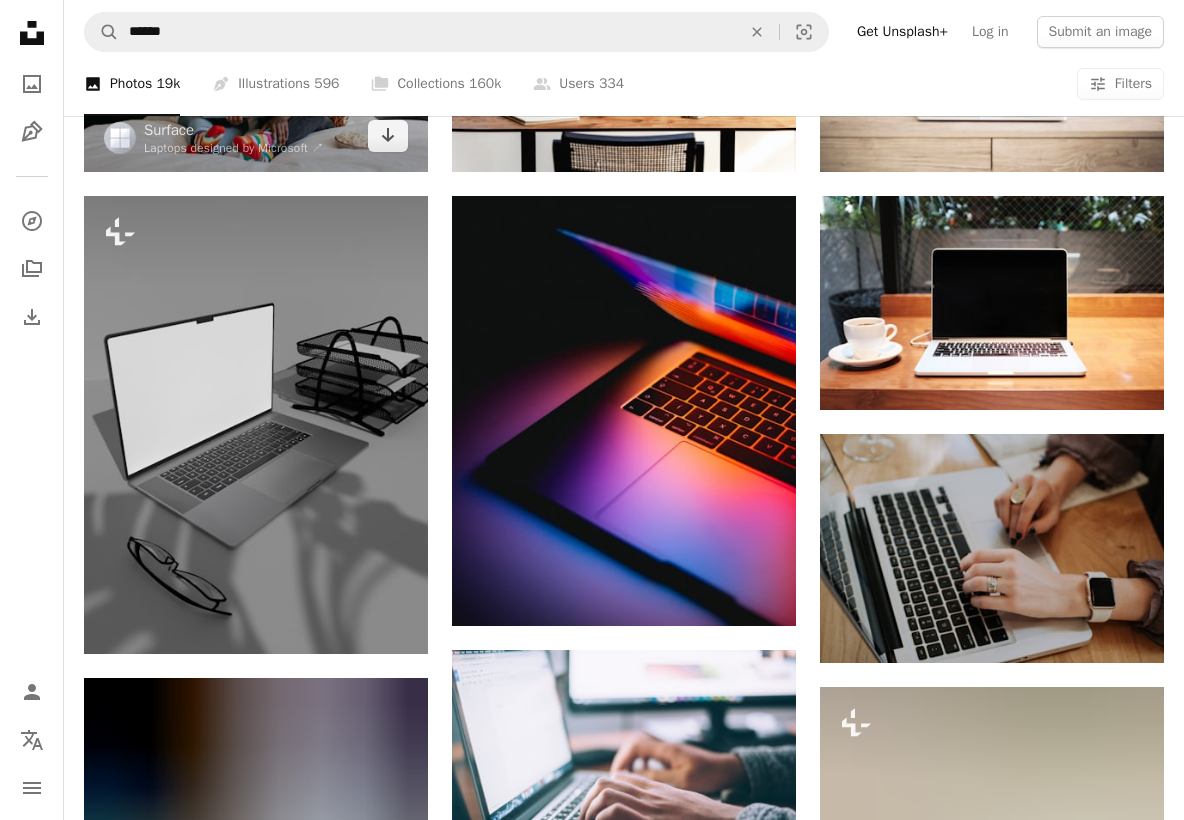 scroll, scrollTop: 0, scrollLeft: 0, axis: both 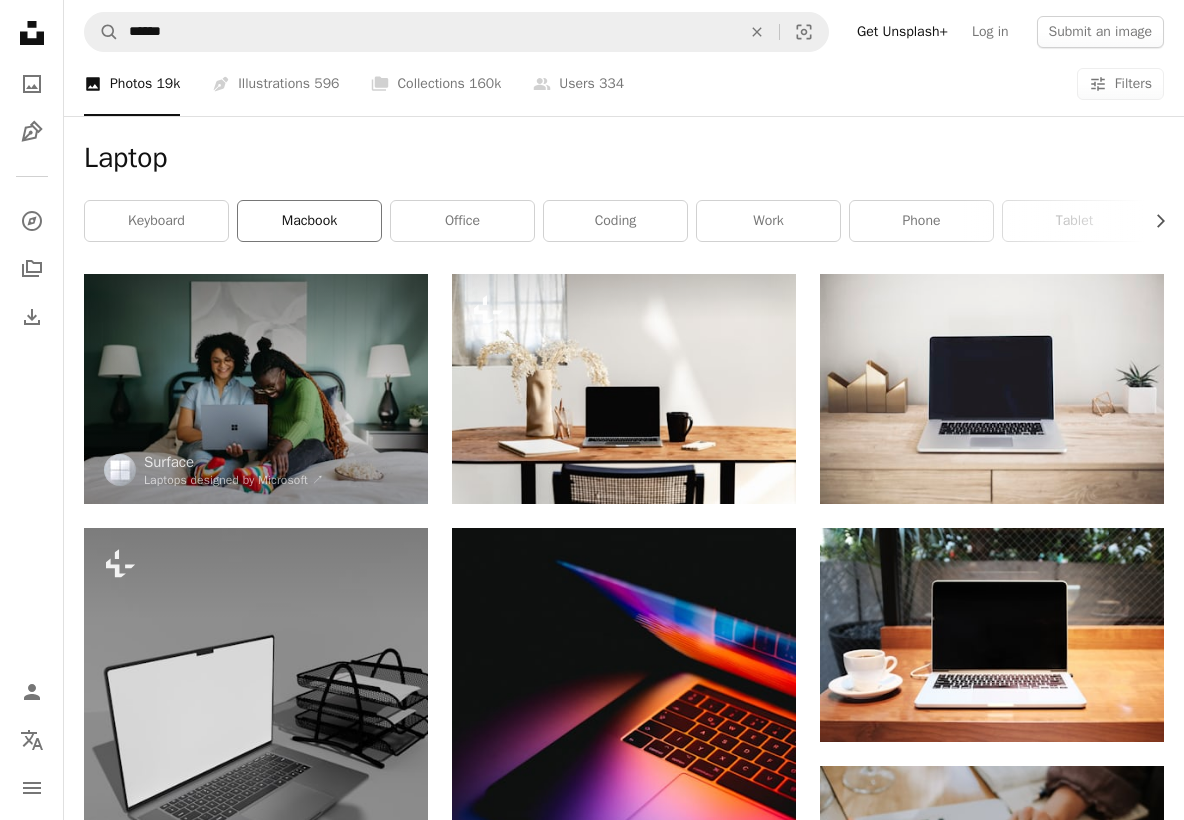 click on "macbook" at bounding box center [309, 221] 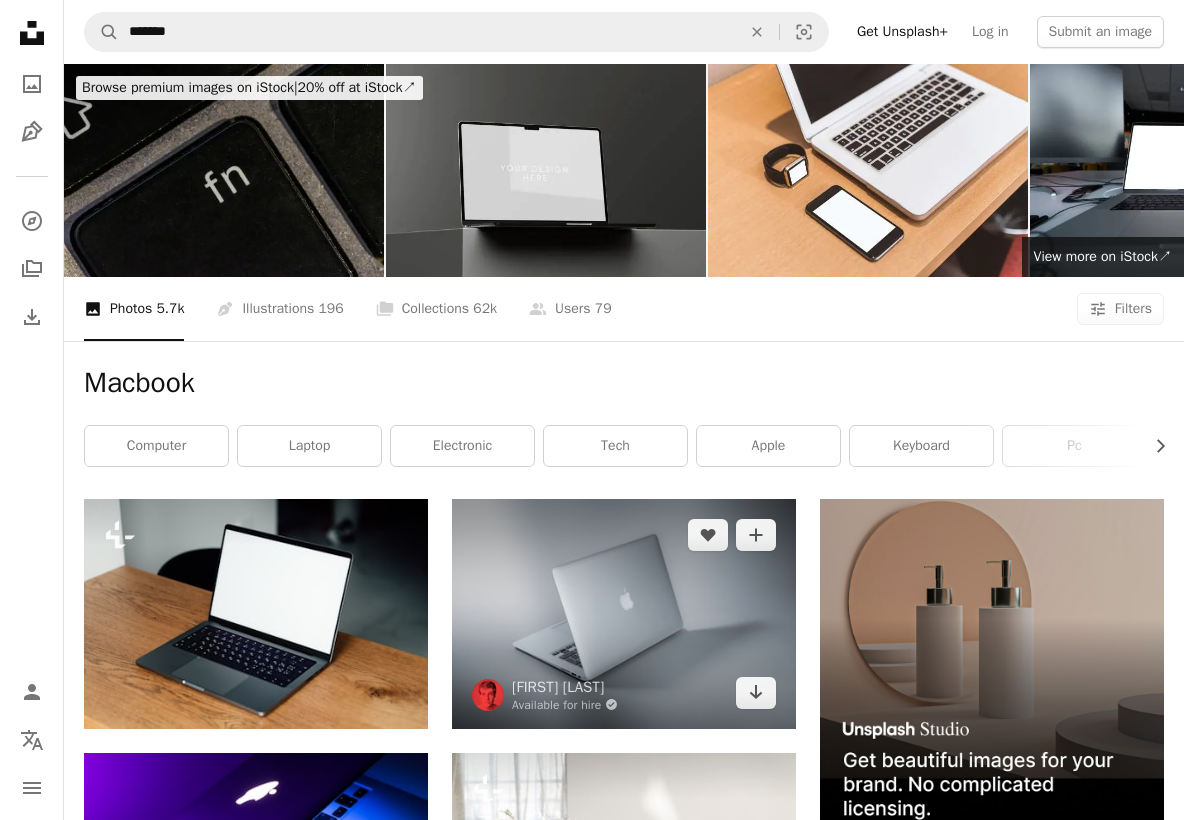 scroll, scrollTop: 32, scrollLeft: 0, axis: vertical 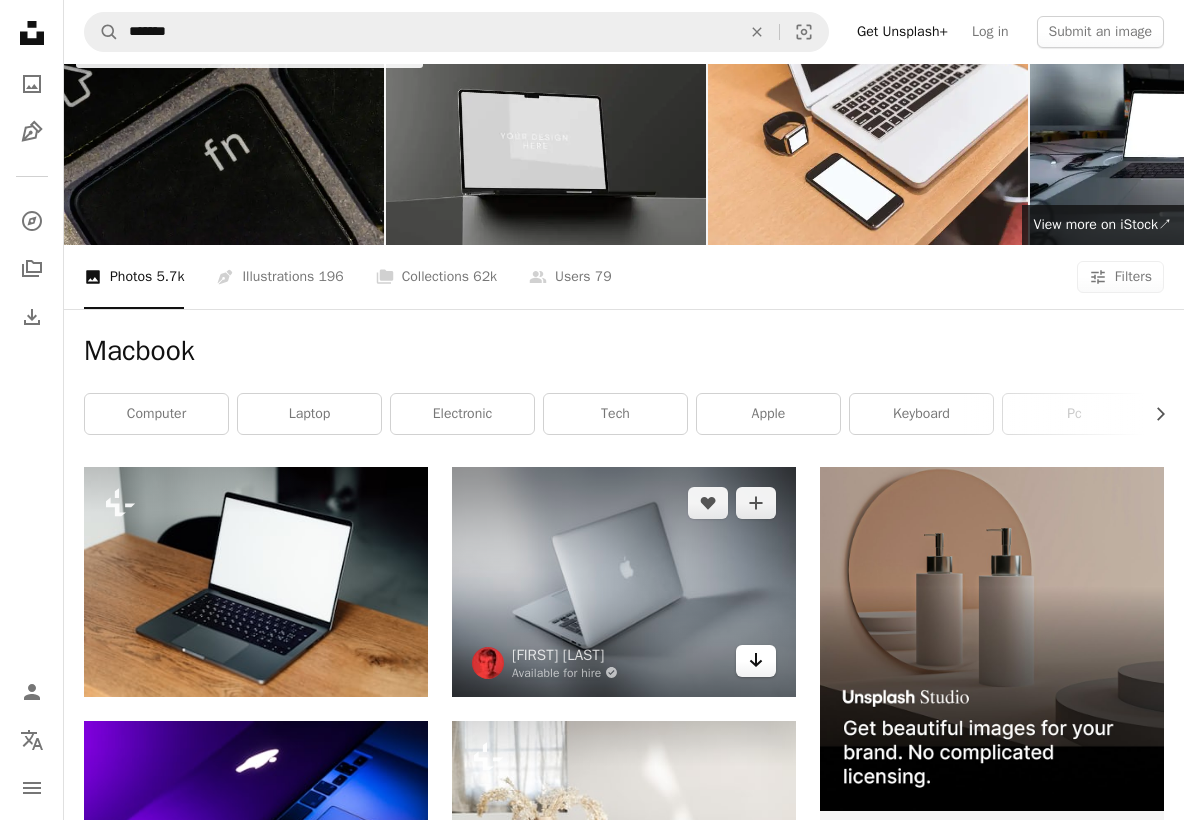 click on "Arrow pointing down" 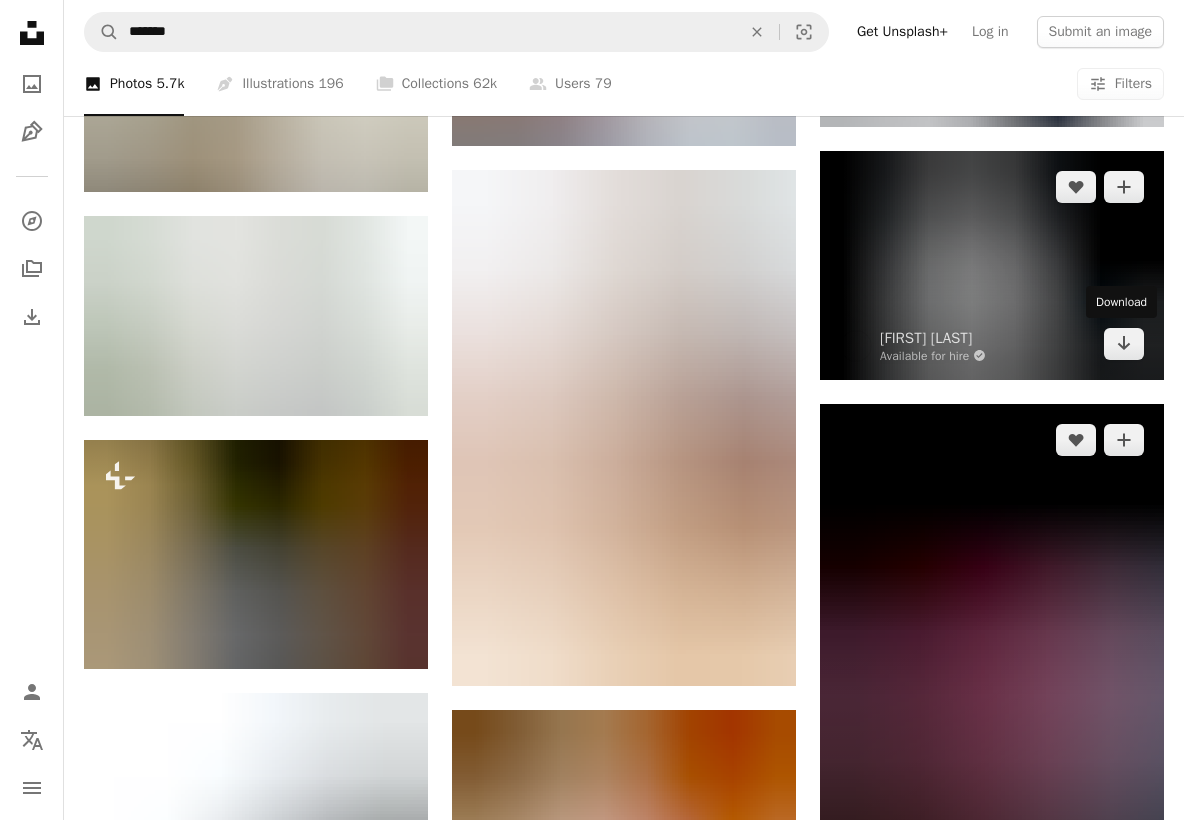 scroll, scrollTop: 1739, scrollLeft: 0, axis: vertical 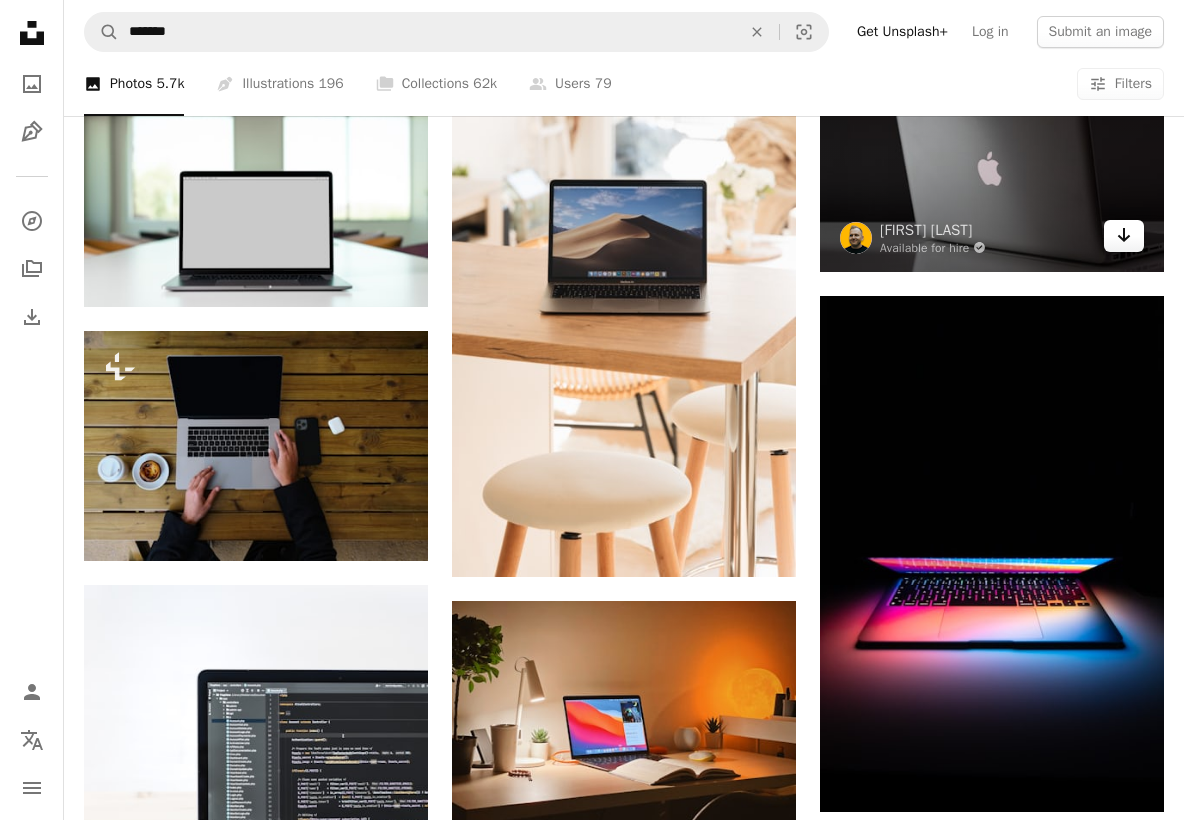 click on "Arrow pointing down" 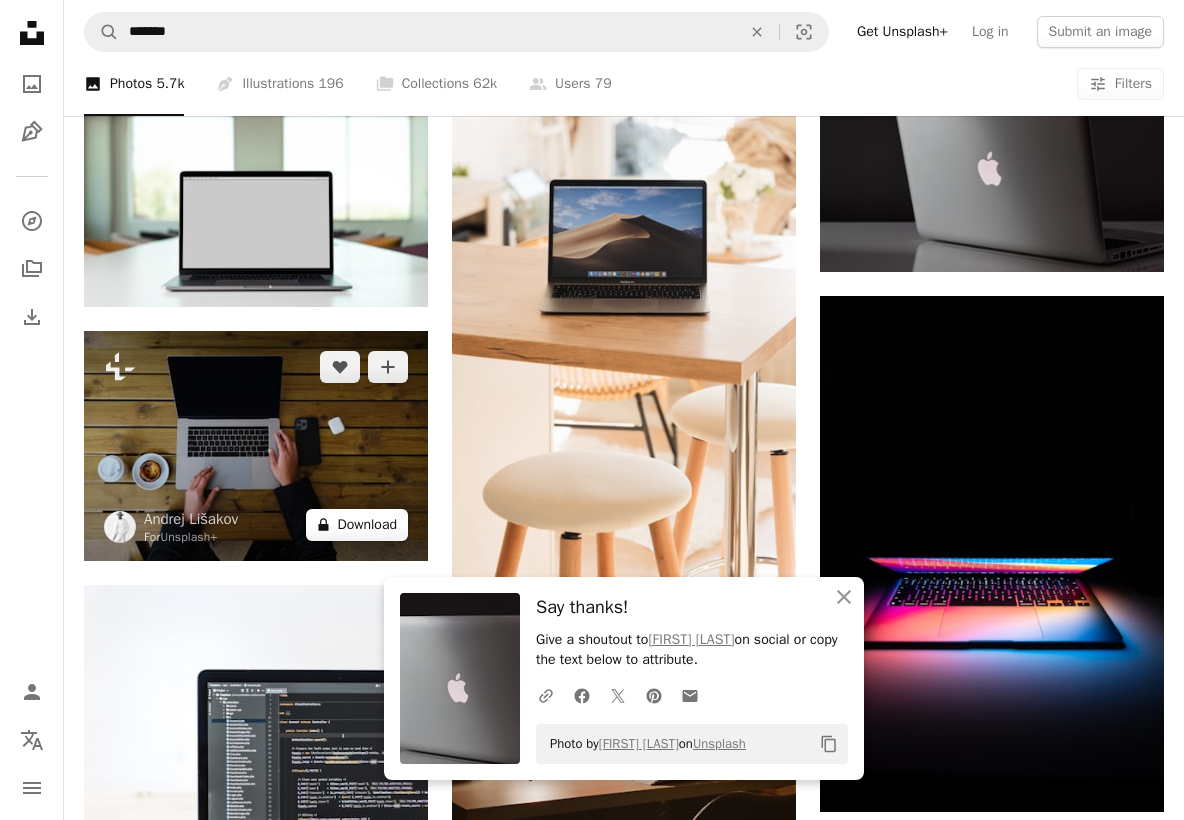 click on "A lock Download" at bounding box center (357, 525) 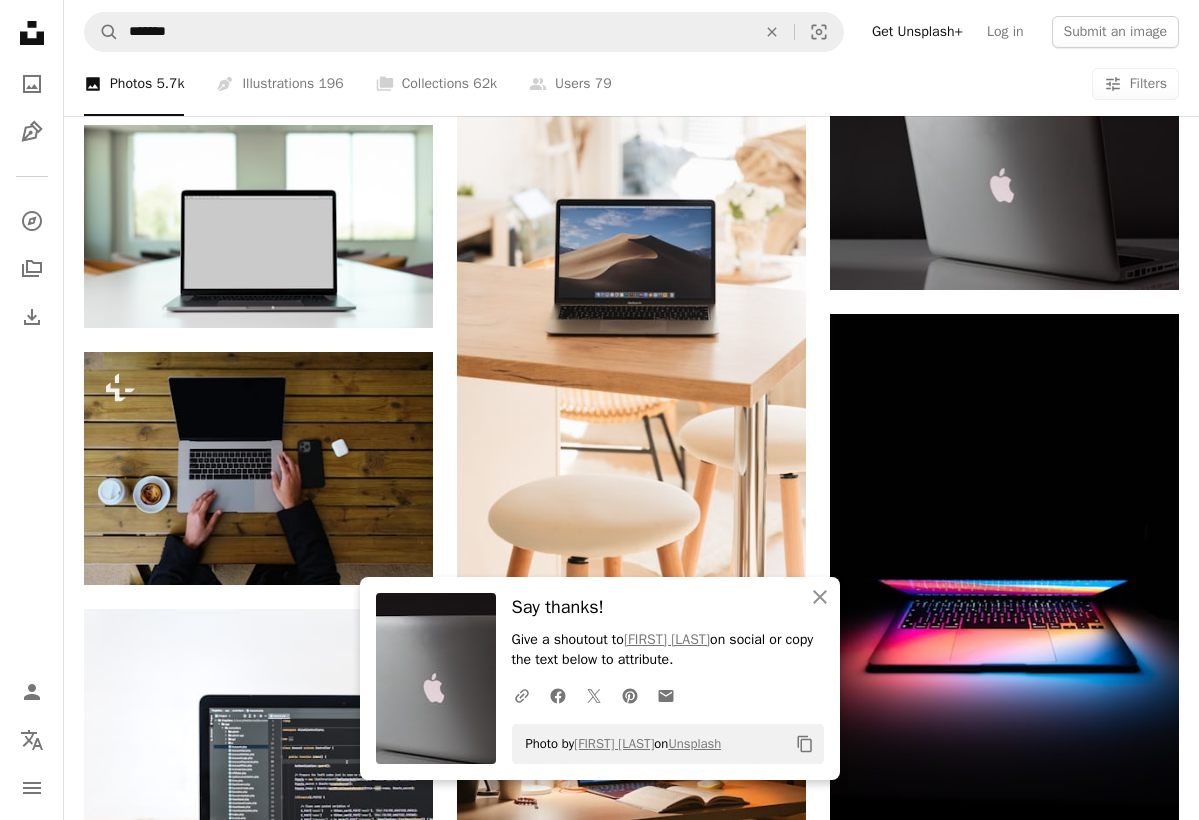 click on "An X shape An X shape Close Say thanks! Give a shoutout to  [FIRST] [LAST]  on social or copy the text below to attribute. A URL sharing icon (chains) Facebook icon X (formerly Twitter) icon Pinterest icon An envelope Photo by  [FIRST] [LAST]  on  Unsplash
Copy content Premium, ready to use images. Get unlimited access. A plus sign Members-only content added monthly A plus sign Unlimited royalty-free downloads A plus sign Illustrations  New A plus sign Enhanced legal protections yearly 65%  off monthly $20   $7 USD per month * Get  Unsplash+ * When paid annually, billed upfront  $84 Taxes where applicable. Renews automatically. Cancel anytime." at bounding box center [599, 2822] 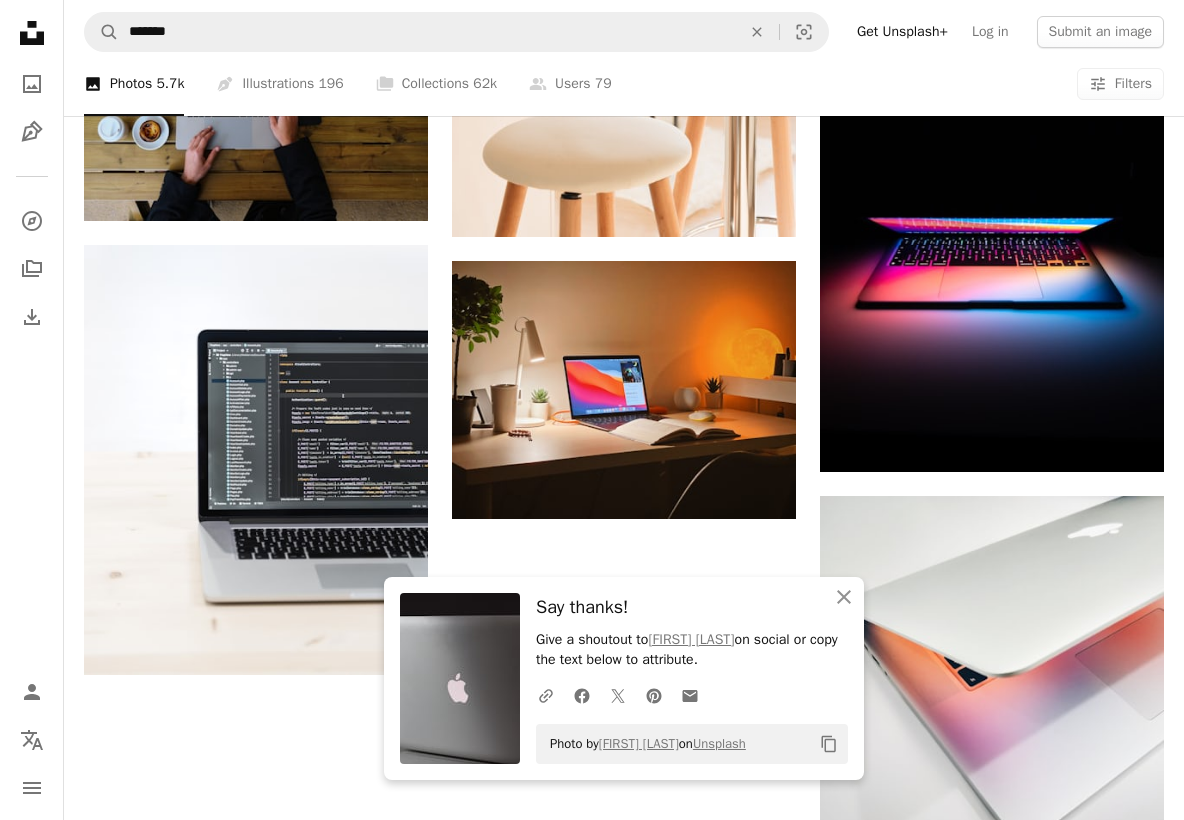 scroll, scrollTop: 2255, scrollLeft: 0, axis: vertical 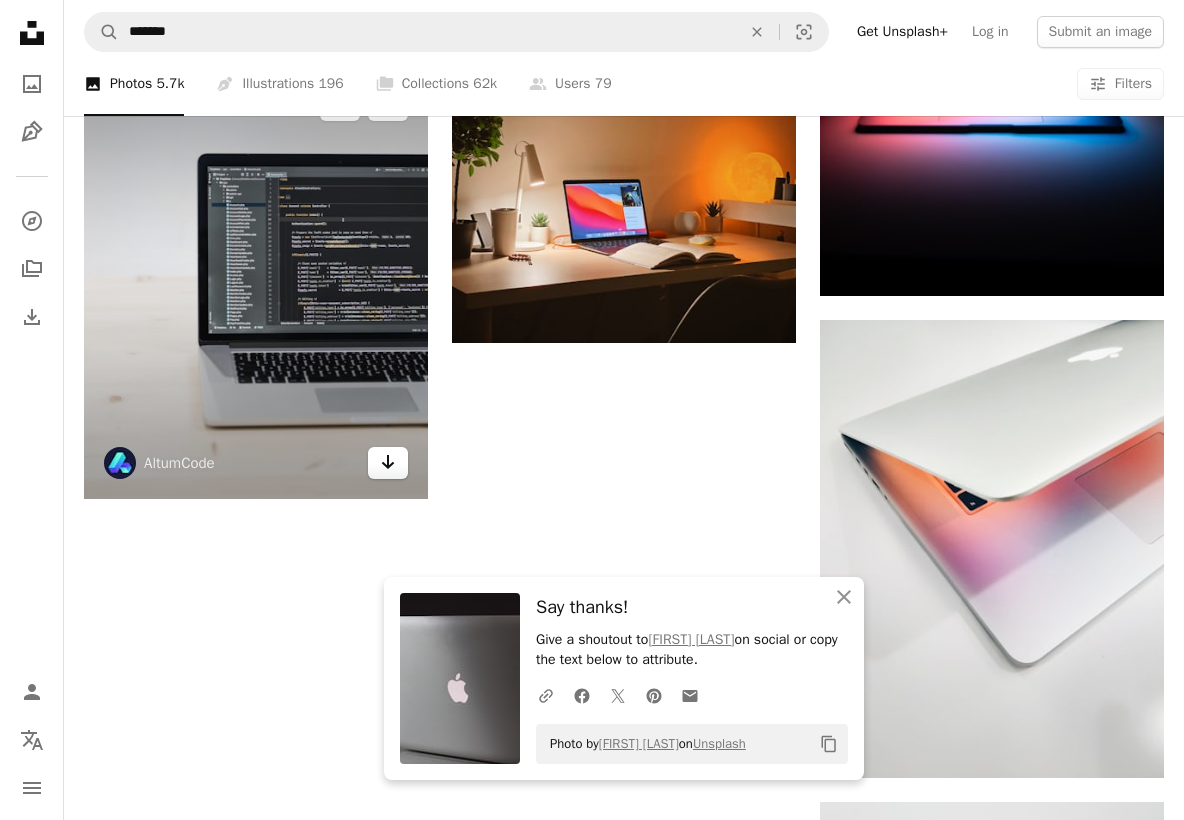 click on "Arrow pointing down" at bounding box center [388, 463] 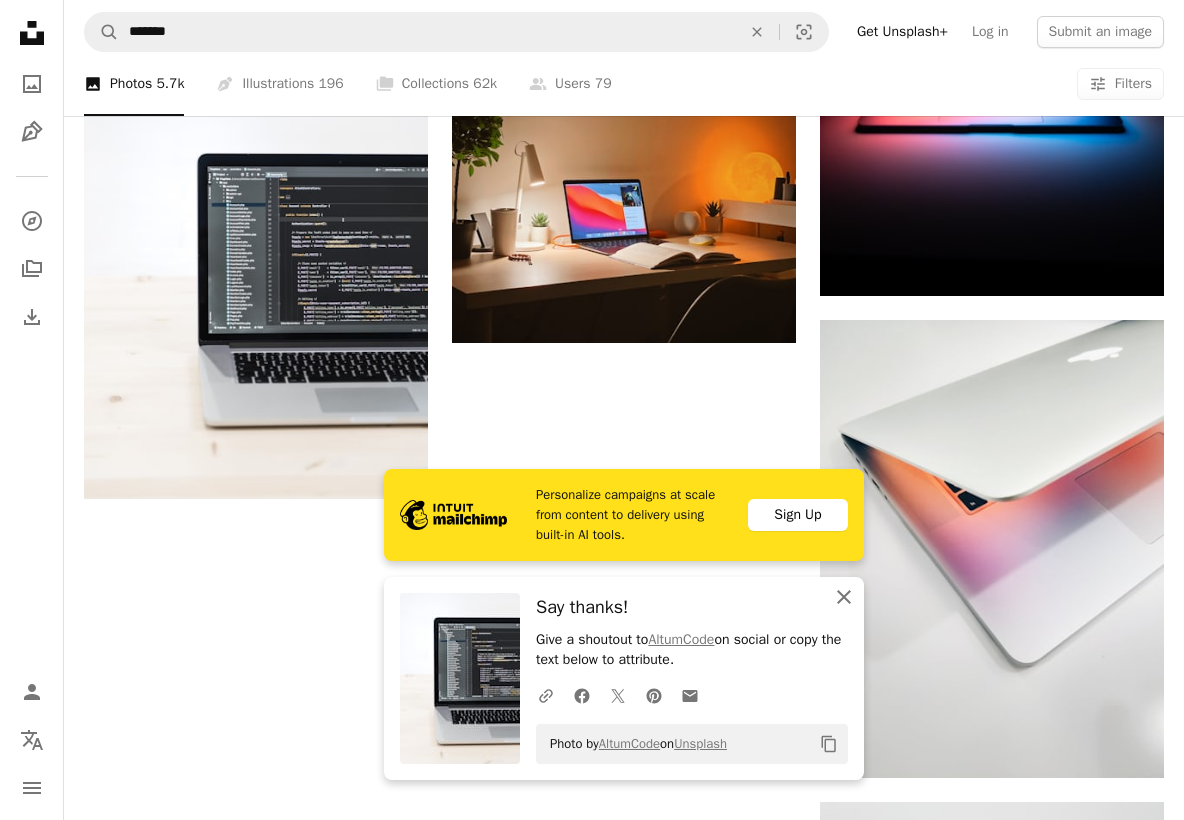 click on "An X shape" 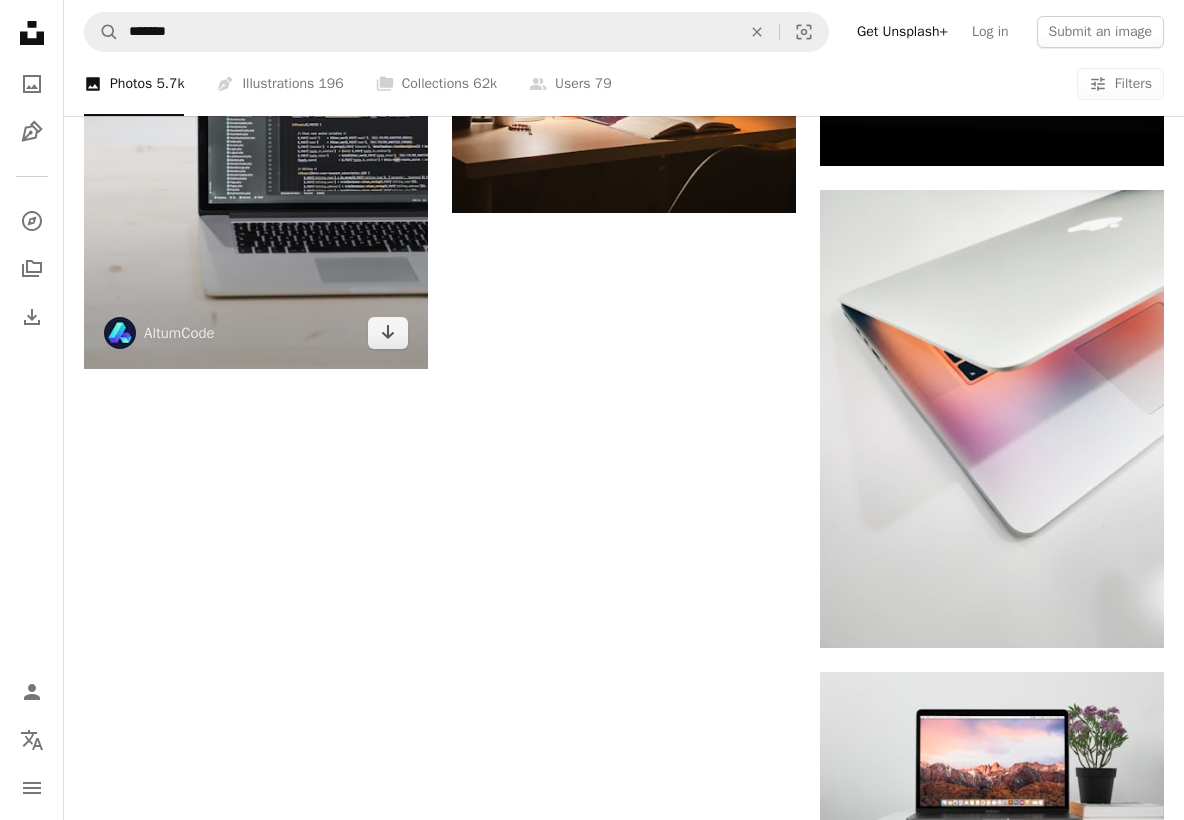 scroll, scrollTop: 2420, scrollLeft: 0, axis: vertical 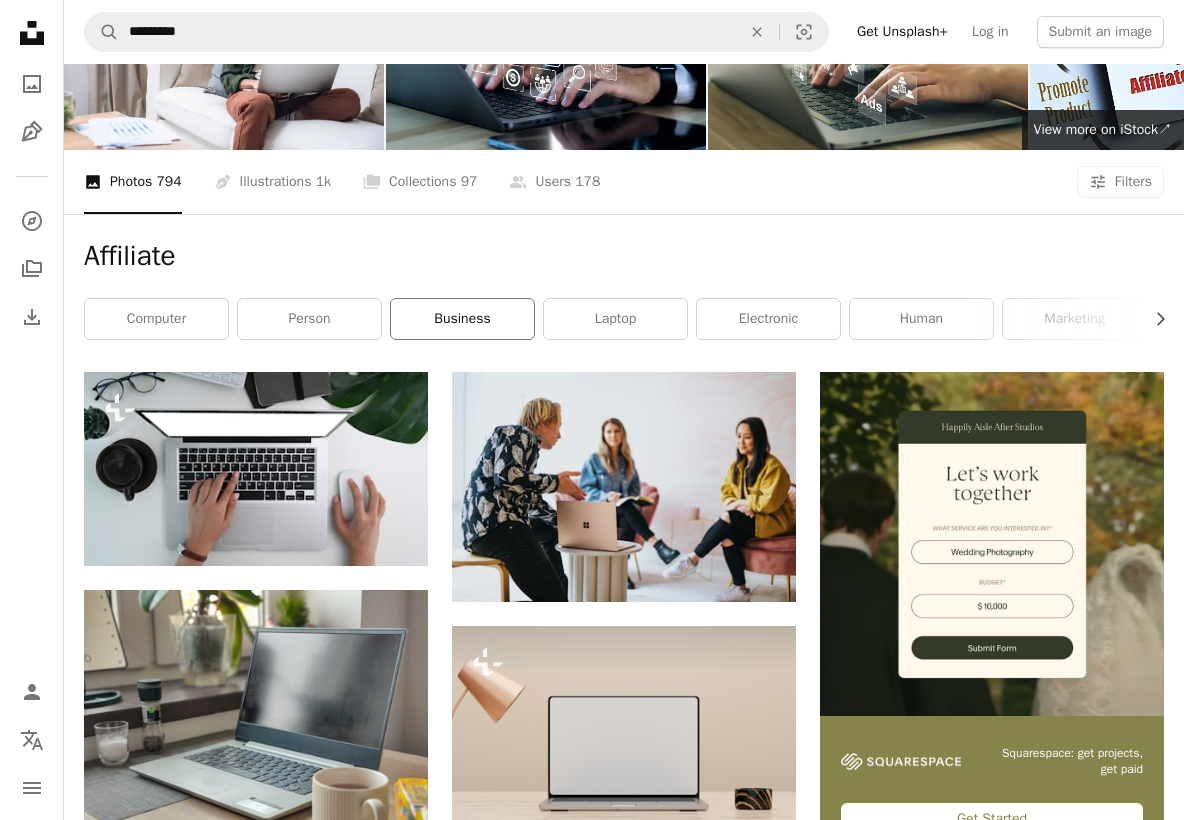 click on "business" at bounding box center [462, 319] 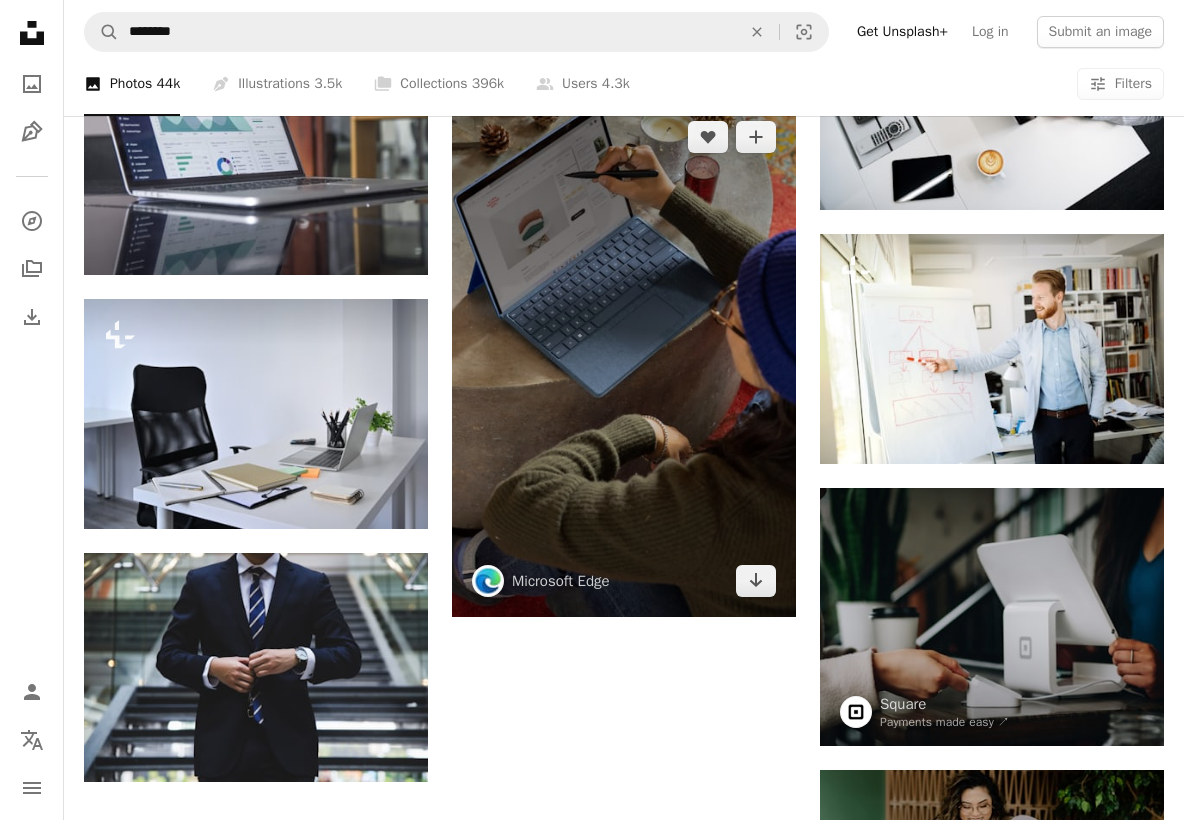 scroll, scrollTop: 1492, scrollLeft: 0, axis: vertical 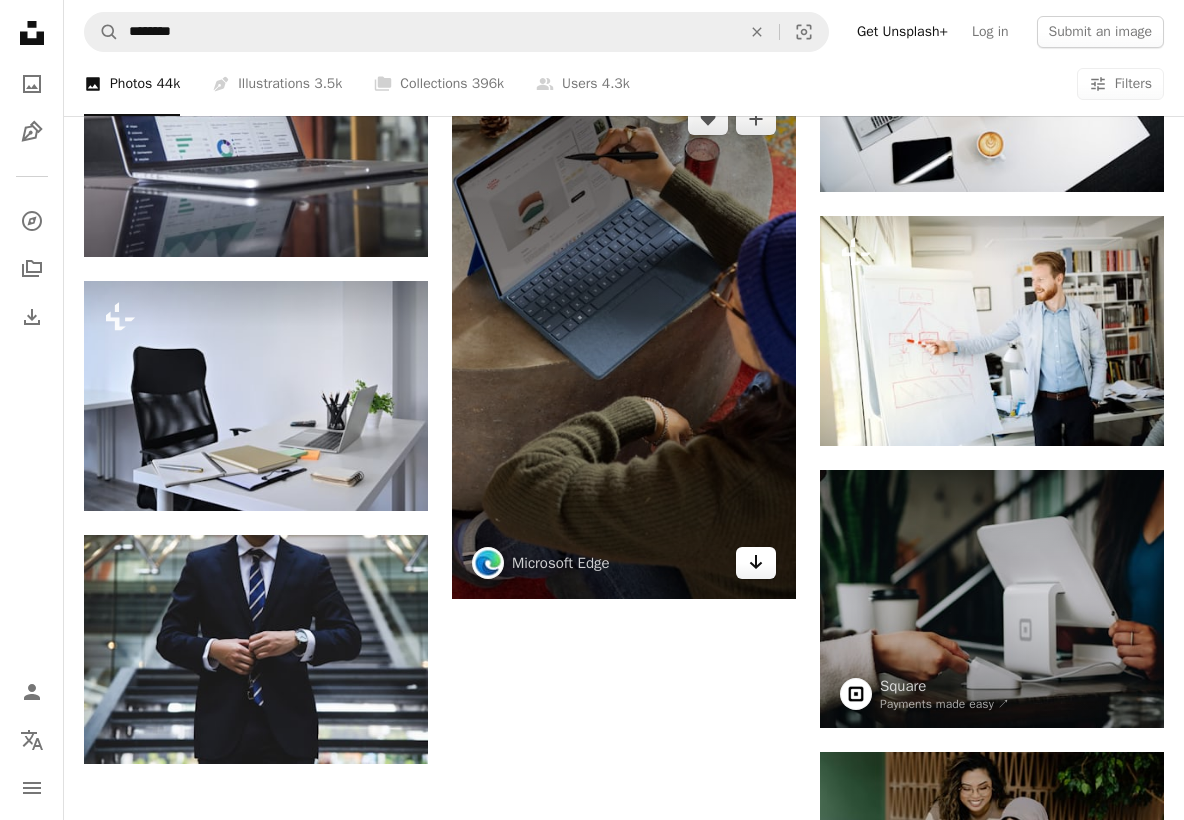 click on "Arrow pointing down" 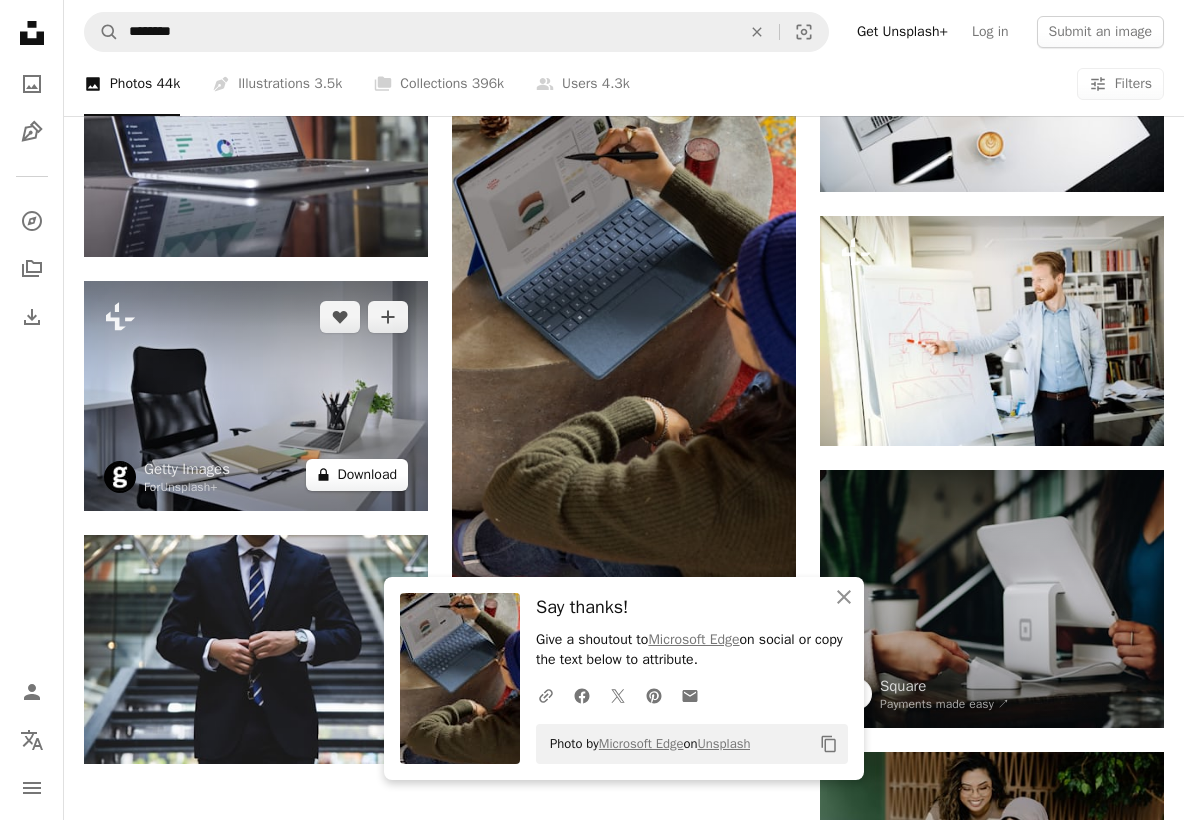 click on "A lock Download" at bounding box center (357, 475) 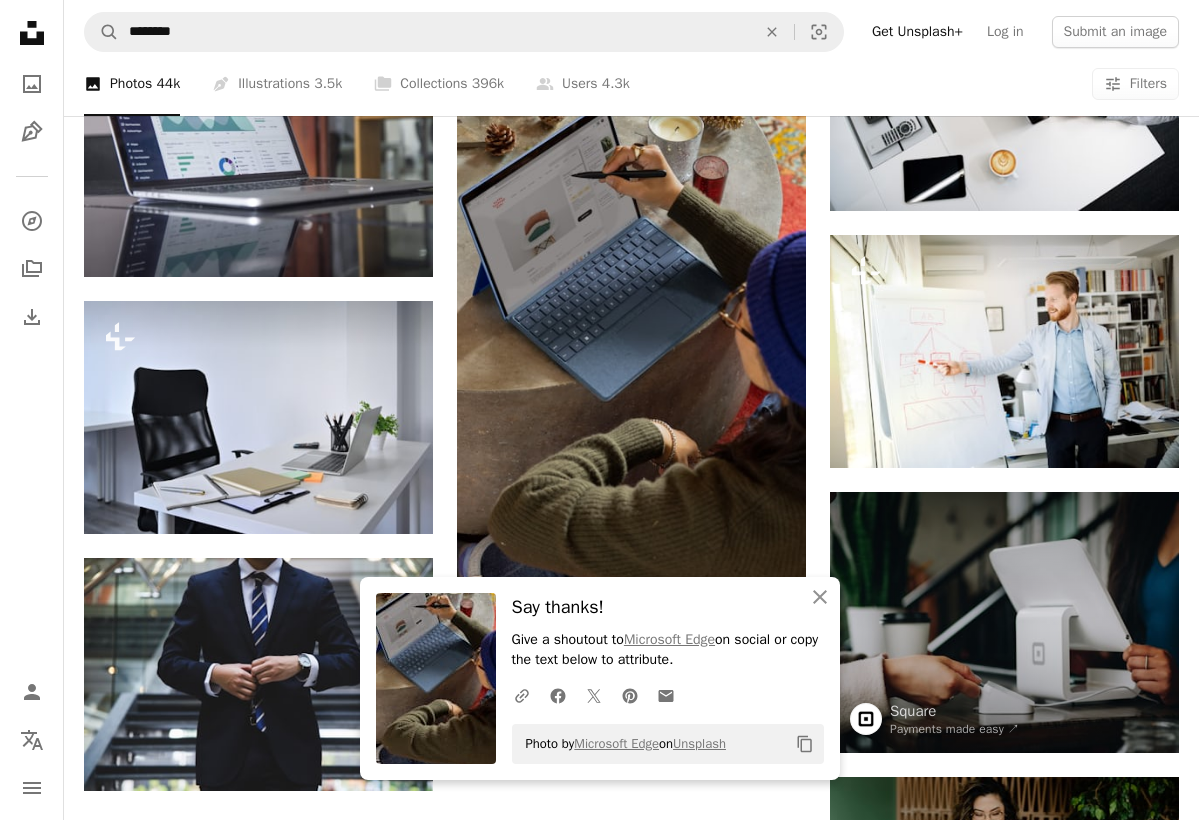 click on "An X shape An X shape Close Say thanks! Give a shoutout to  Microsoft Edge  on social or copy the text below to attribute. A URL sharing icon (chains) Facebook icon X (formerly Twitter) icon Pinterest icon An envelope Photo by  Microsoft Edge  on  Unsplash
Copy content Premium, ready to use images. Get unlimited access. A plus sign Members-only content added monthly A plus sign Unlimited royalty-free downloads A plus sign Illustrations  New A plus sign Enhanced legal protections yearly 65%  off monthly $20   $7 USD per month * Get  Unsplash+ * When paid annually, billed upfront  $84 Taxes where applicable. Renews automatically. Cancel anytime." at bounding box center [599, 2020] 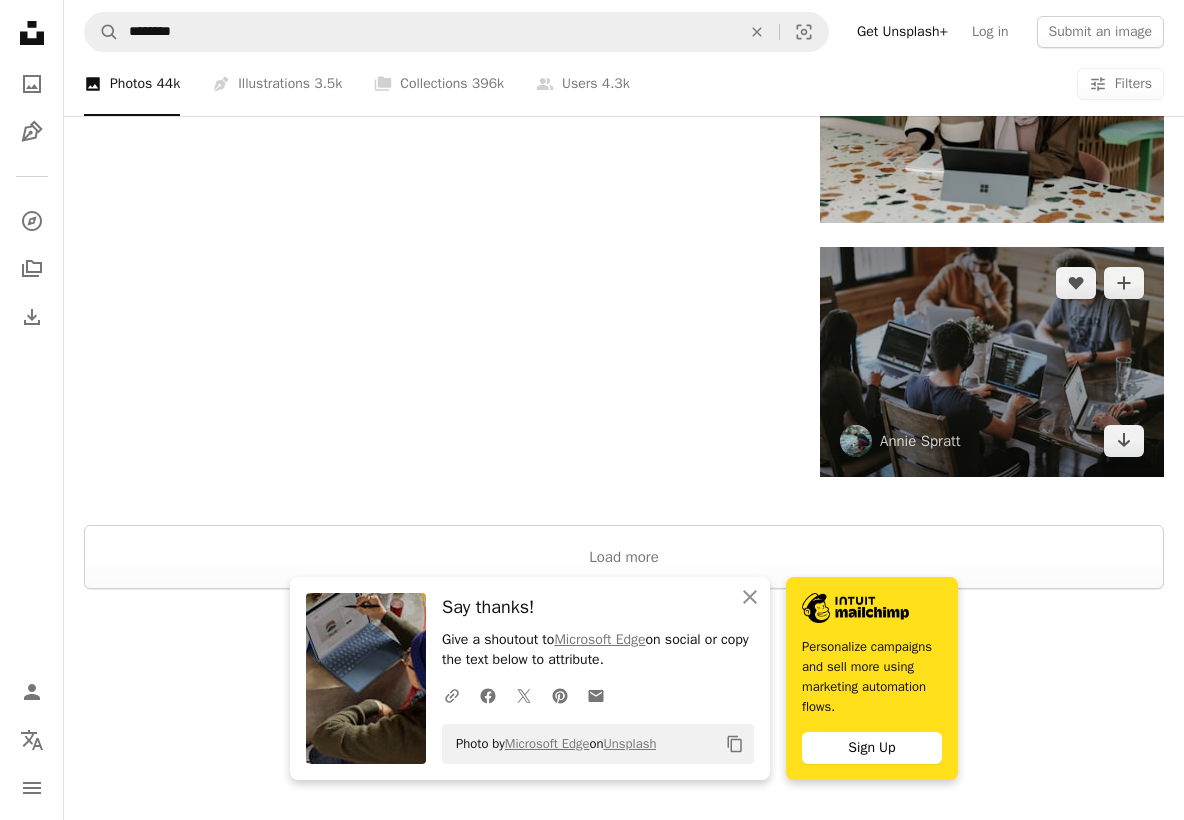 scroll, scrollTop: 2246, scrollLeft: 0, axis: vertical 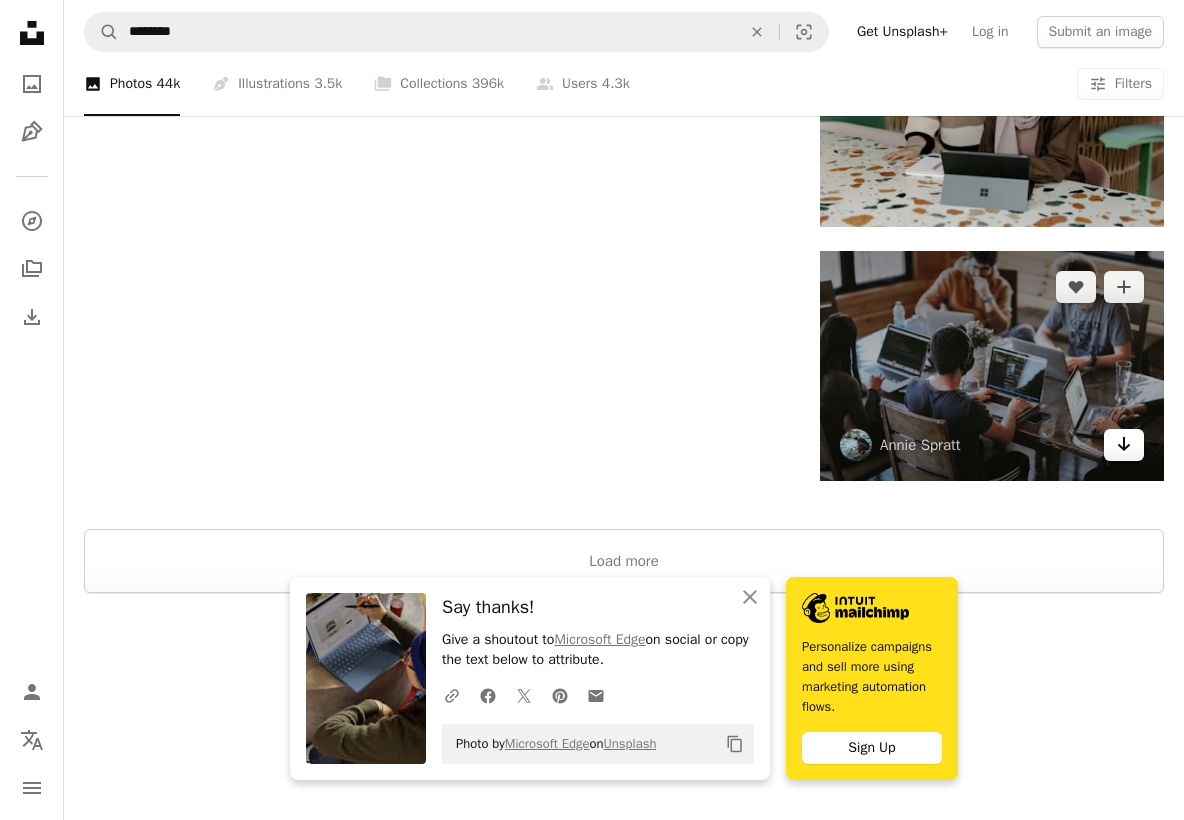 click on "Arrow pointing down" 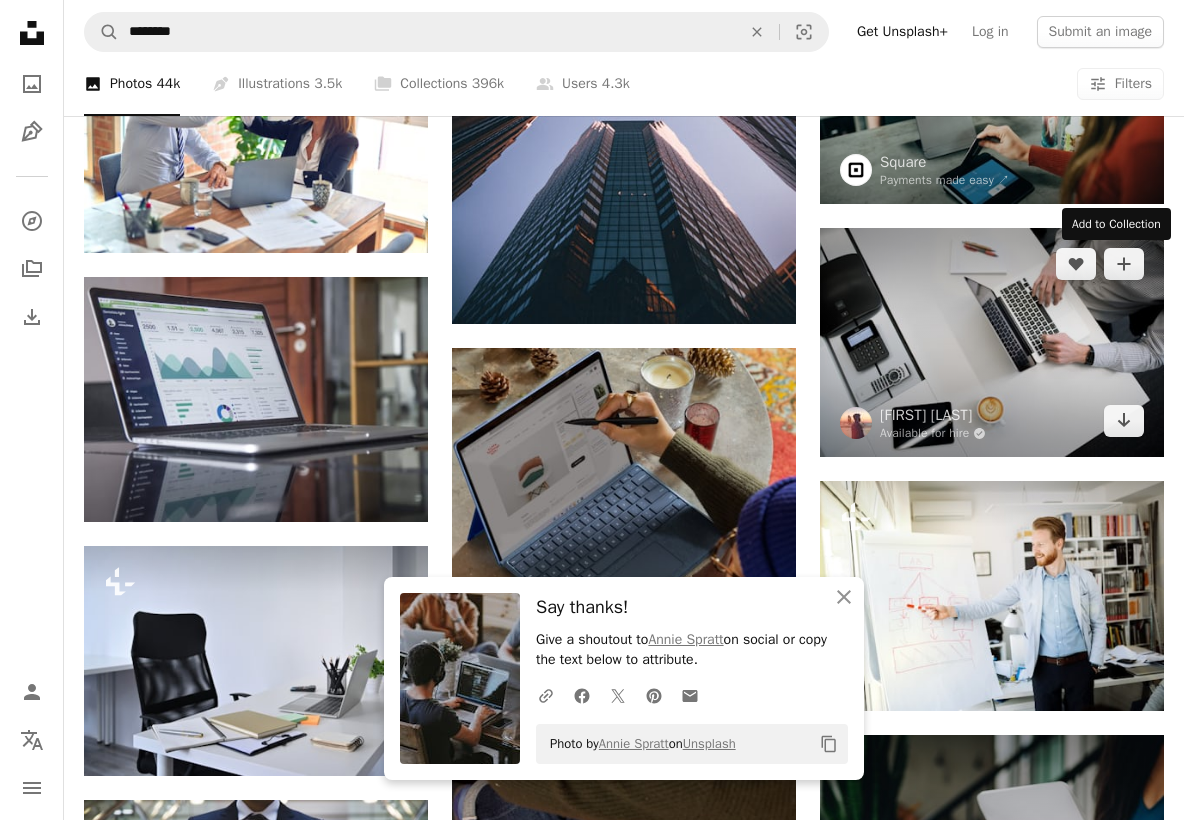 scroll, scrollTop: 1388, scrollLeft: 0, axis: vertical 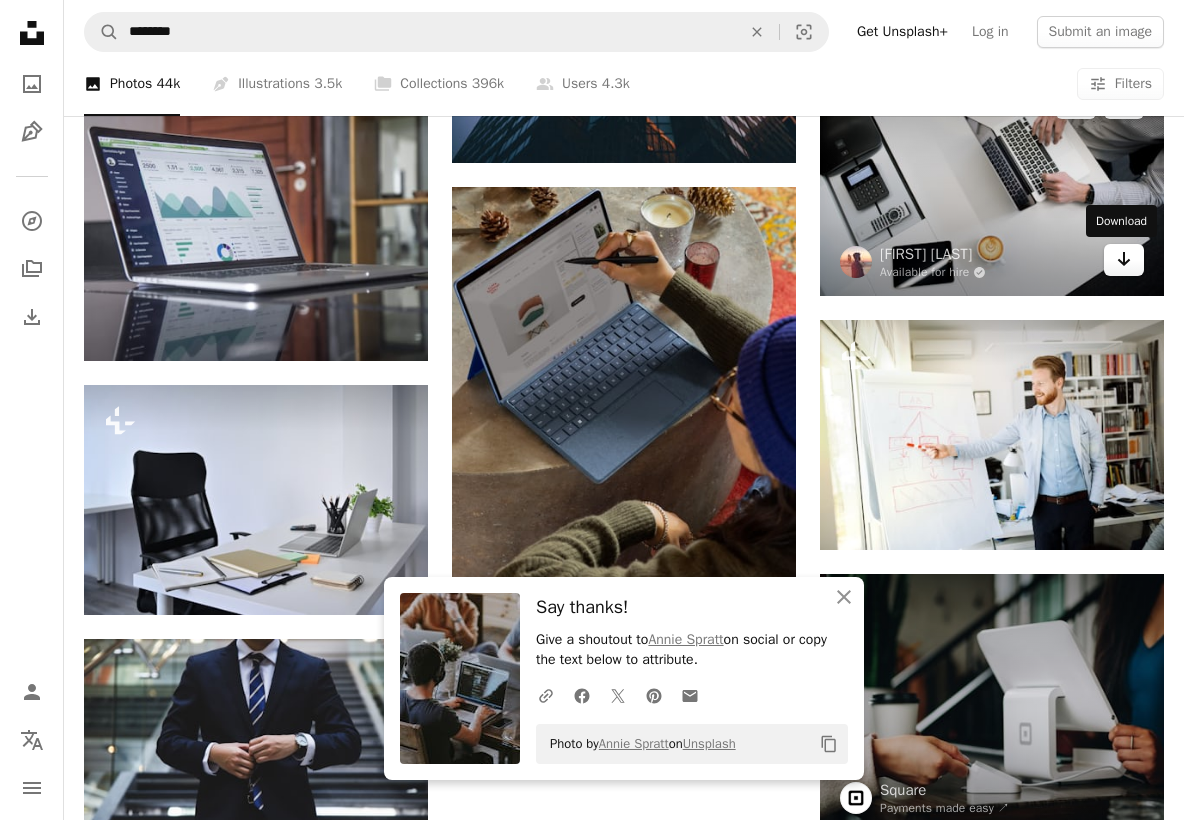 click 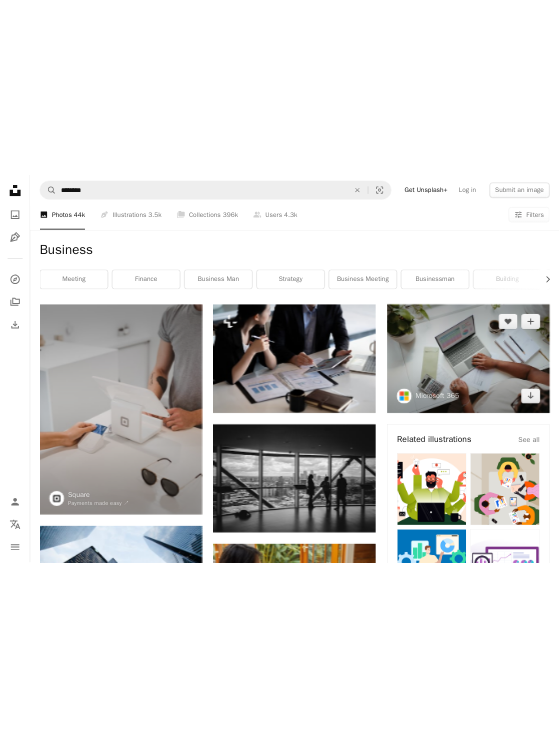 scroll, scrollTop: 166, scrollLeft: 0, axis: vertical 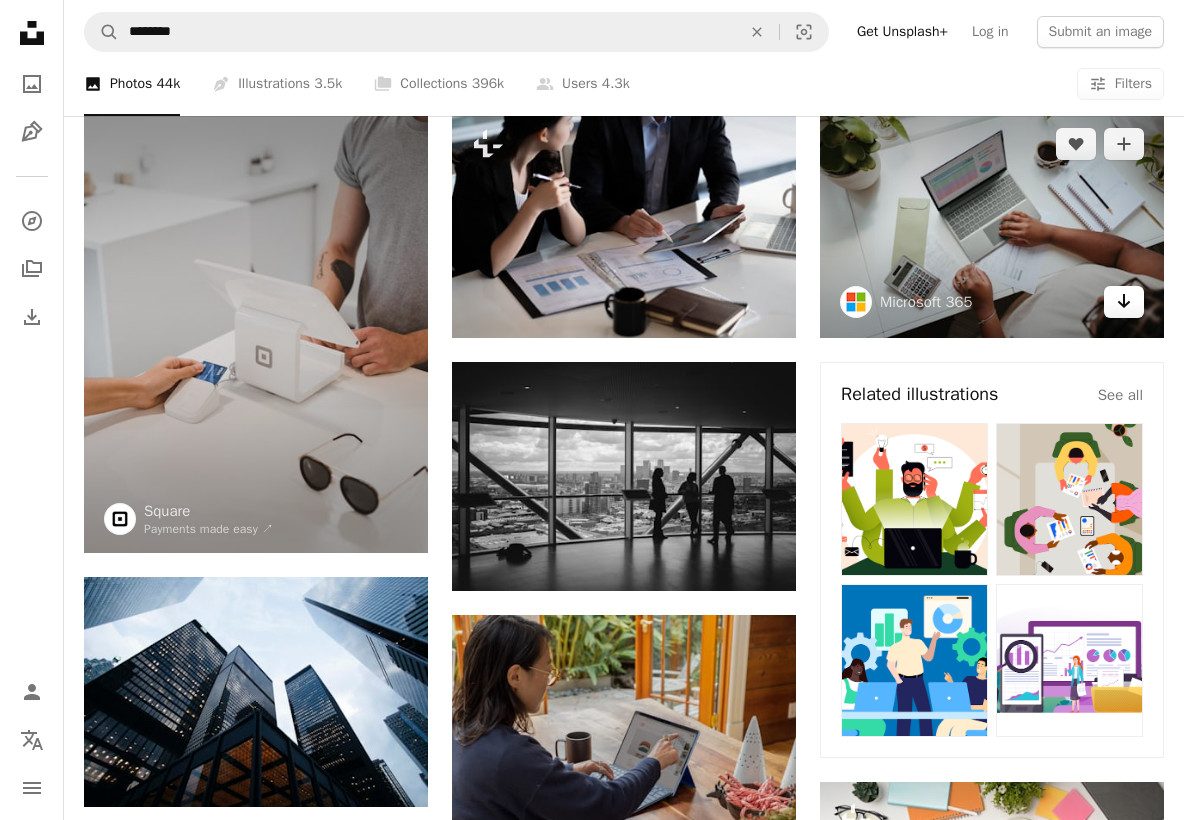 click on "Arrow pointing down" 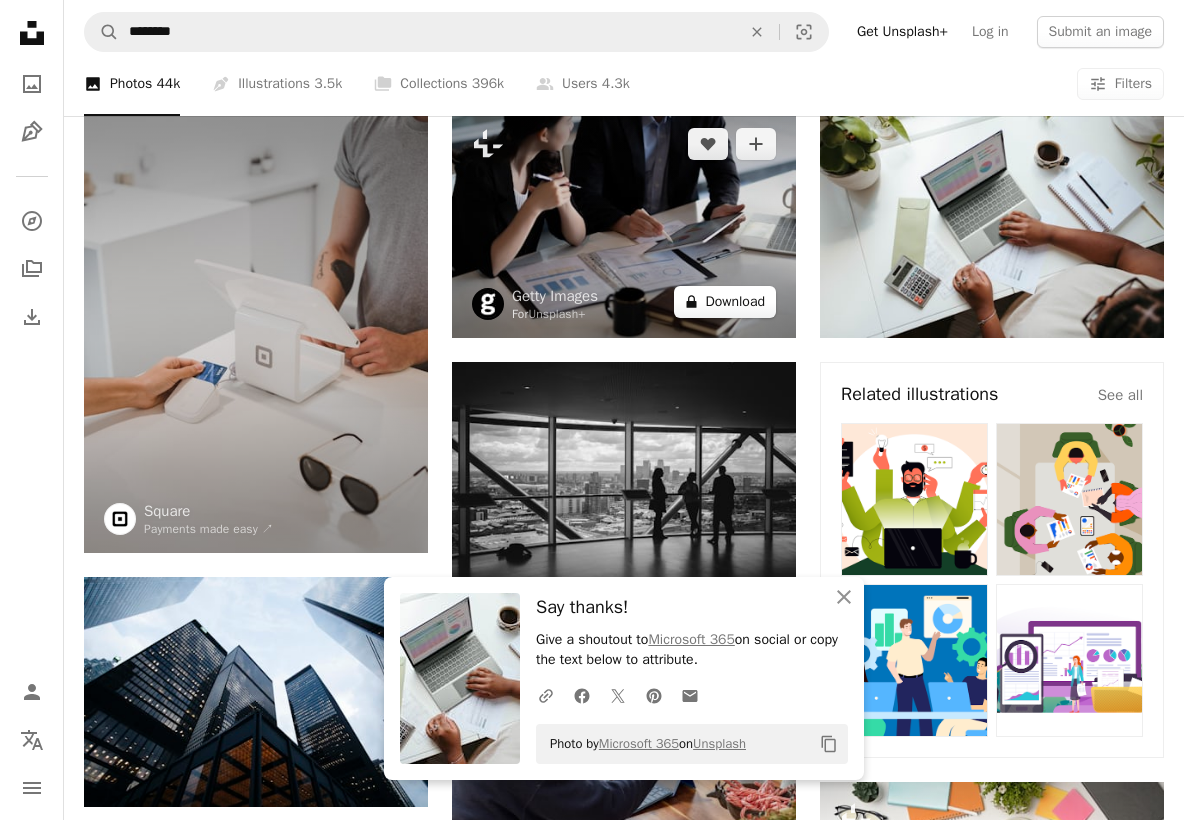 click on "A lock Download" at bounding box center [725, 302] 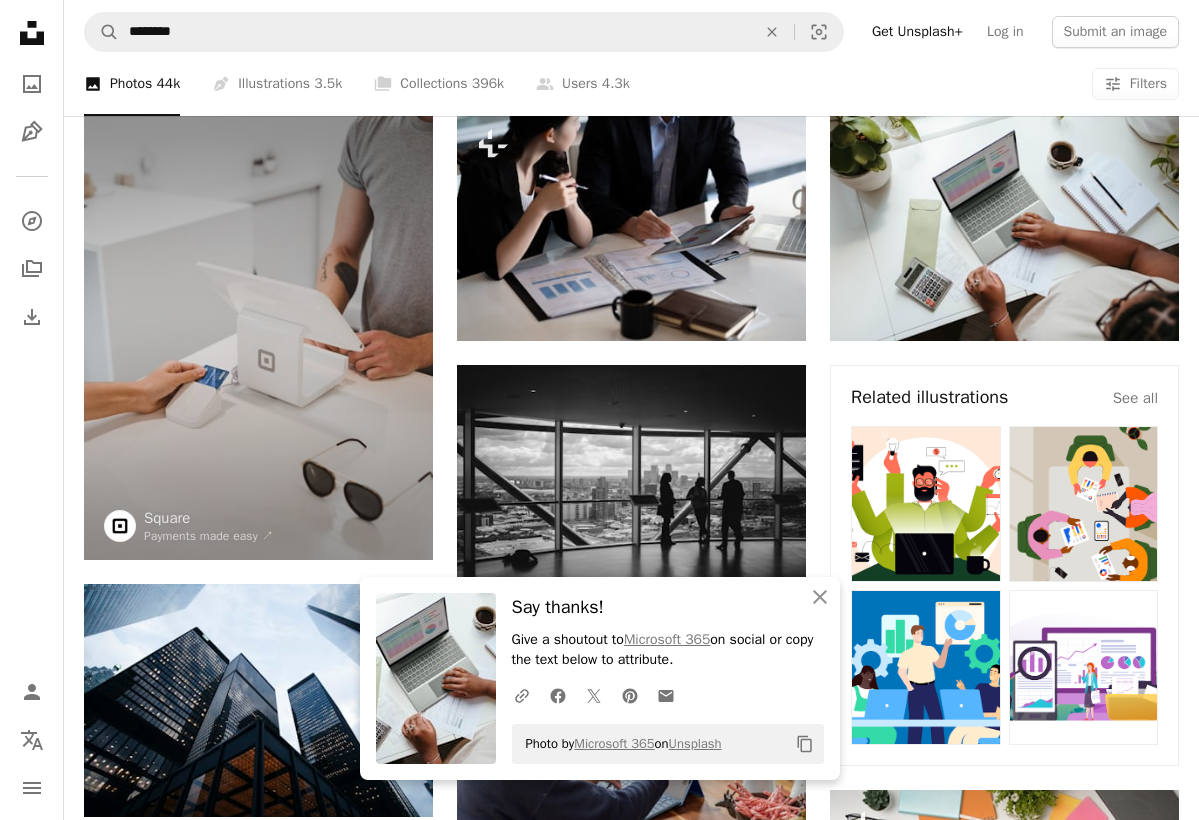 click on "An X shape An X shape Close Say thanks! Give a shoutout to  Microsoft 365  on social or copy the text below to attribute. A URL sharing icon (chains) Facebook icon X (formerly Twitter) icon Pinterest icon An envelope Photo by  Microsoft 365  on  Unsplash
Copy content Premium, ready to use images. Get unlimited access. A plus sign Members-only content added monthly A plus sign Unlimited royalty-free downloads A plus sign Illustrations  New A plus sign Enhanced legal protections yearly 65%  off monthly $20   $7 USD per month * Get  Unsplash+ * When paid annually, billed upfront  $84 Taxes where applicable. Renews automatically. Cancel anytime." at bounding box center (599, 3347) 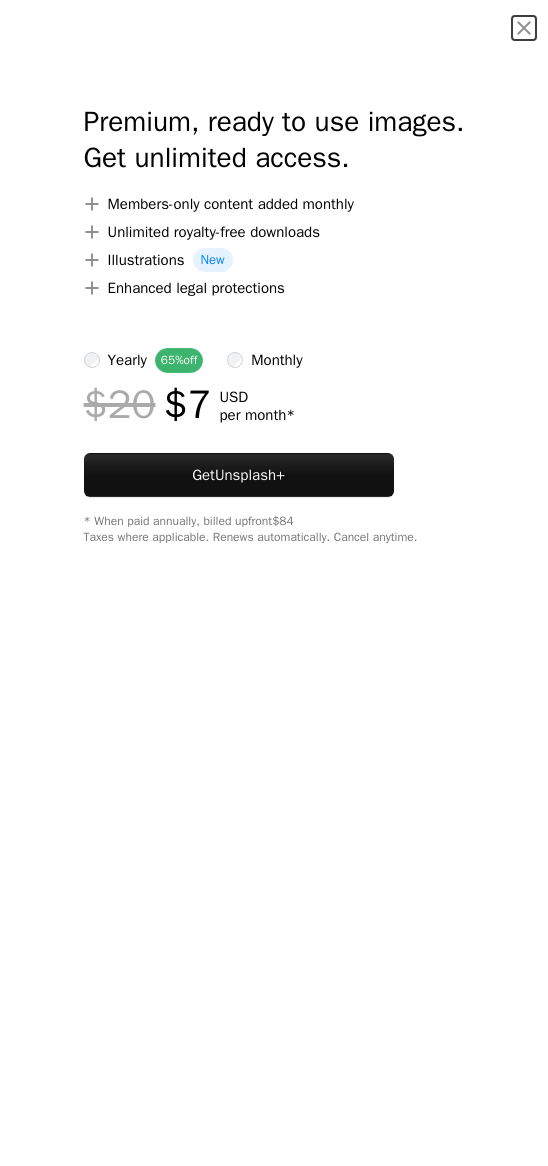 scroll, scrollTop: 394, scrollLeft: 0, axis: vertical 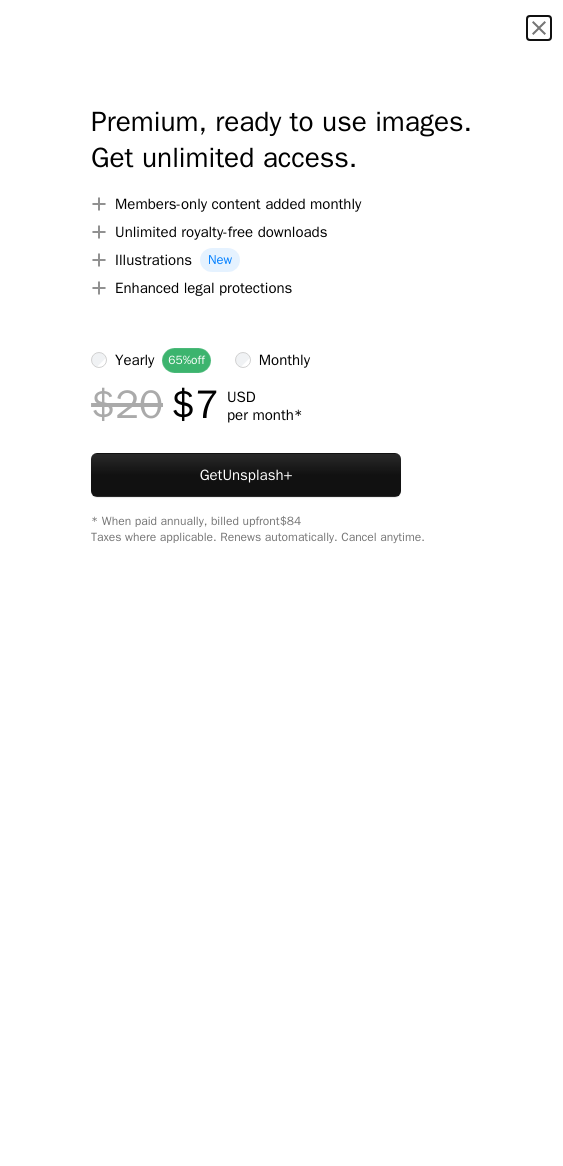 click on "An X shape" at bounding box center [539, 28] 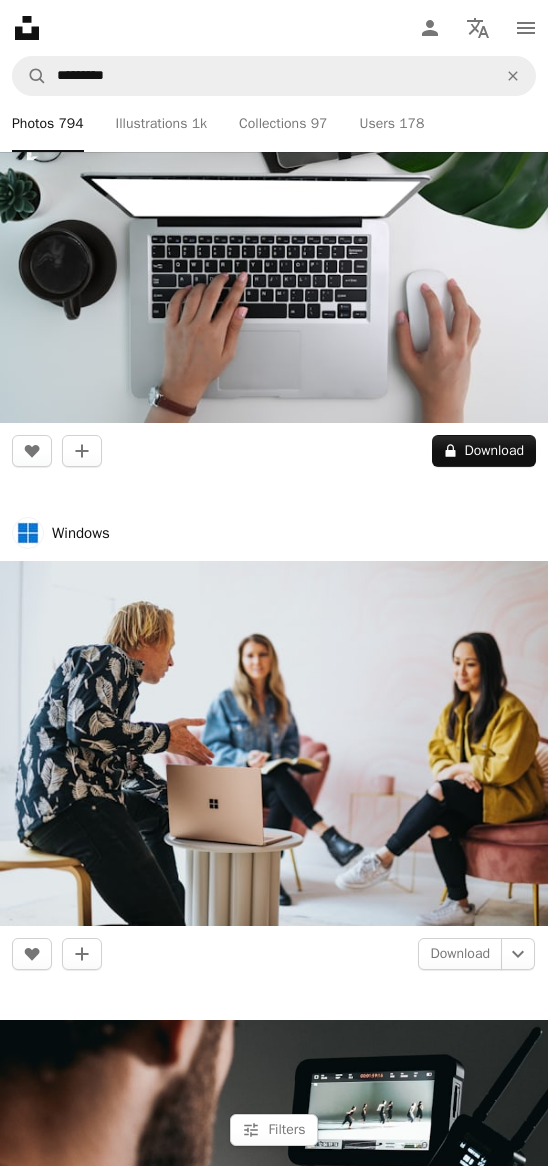 scroll, scrollTop: 657, scrollLeft: 0, axis: vertical 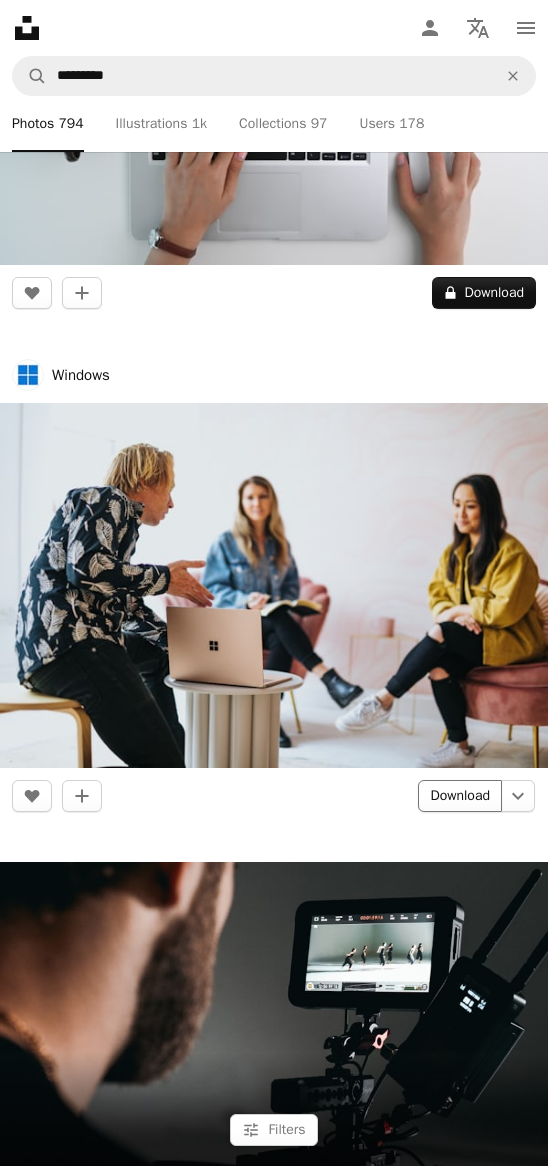 click on "Download" at bounding box center [460, 796] 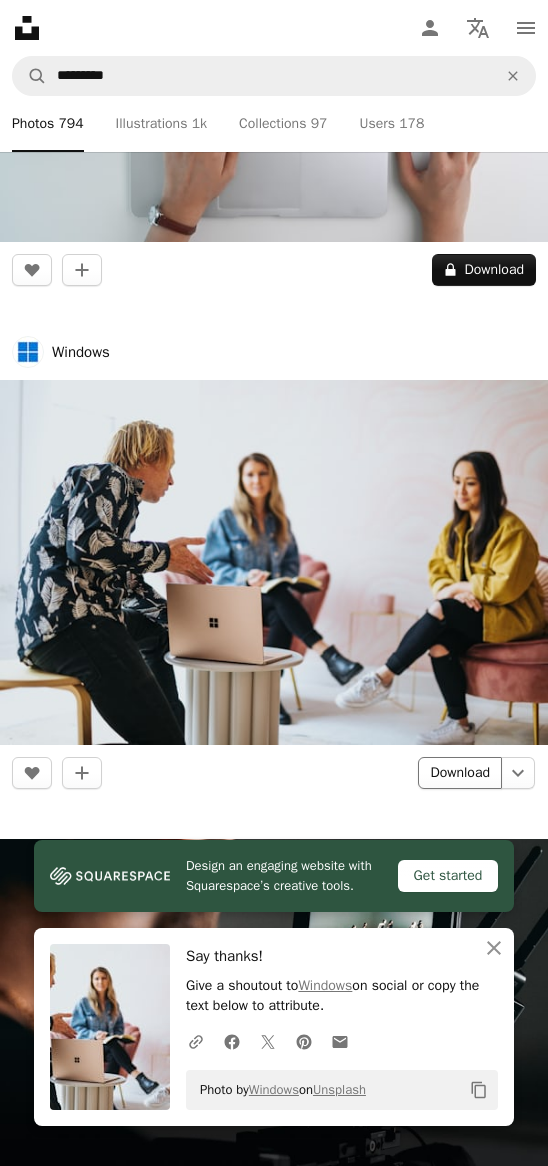 scroll, scrollTop: 885, scrollLeft: 0, axis: vertical 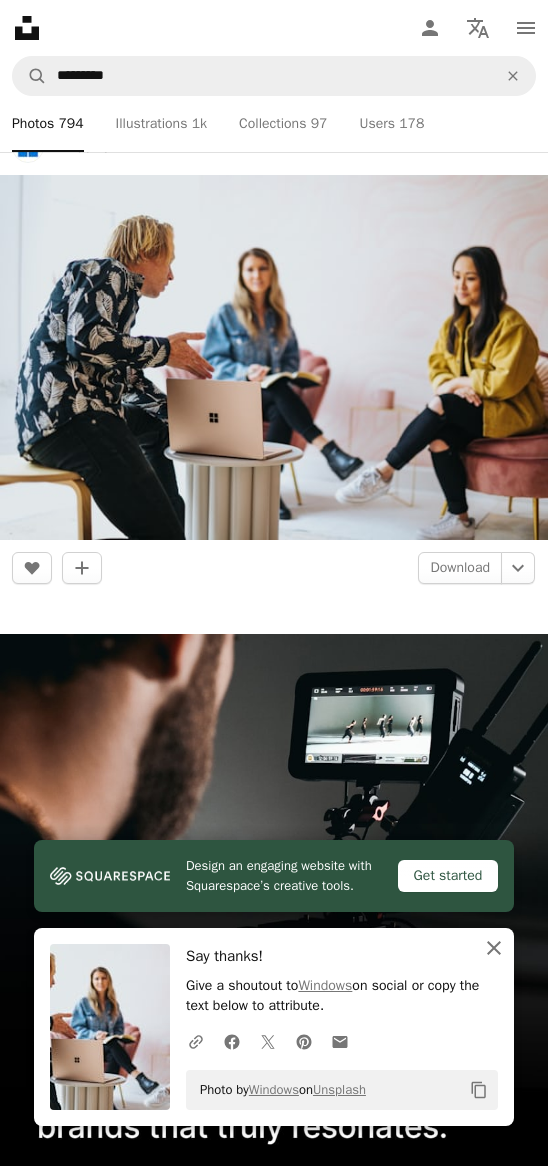 click on "An X shape" 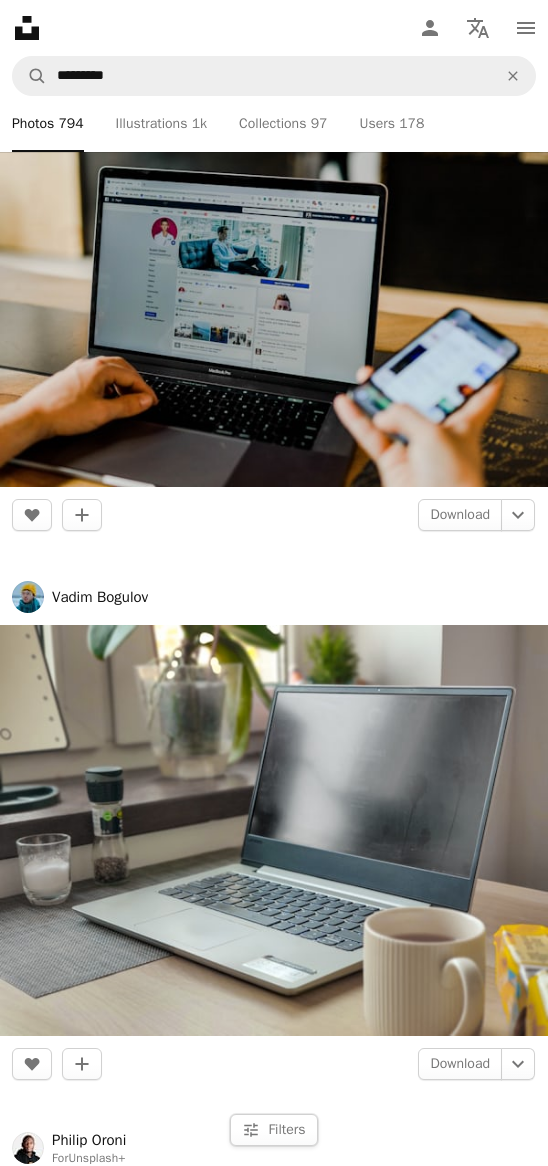 scroll, scrollTop: 2272, scrollLeft: 0, axis: vertical 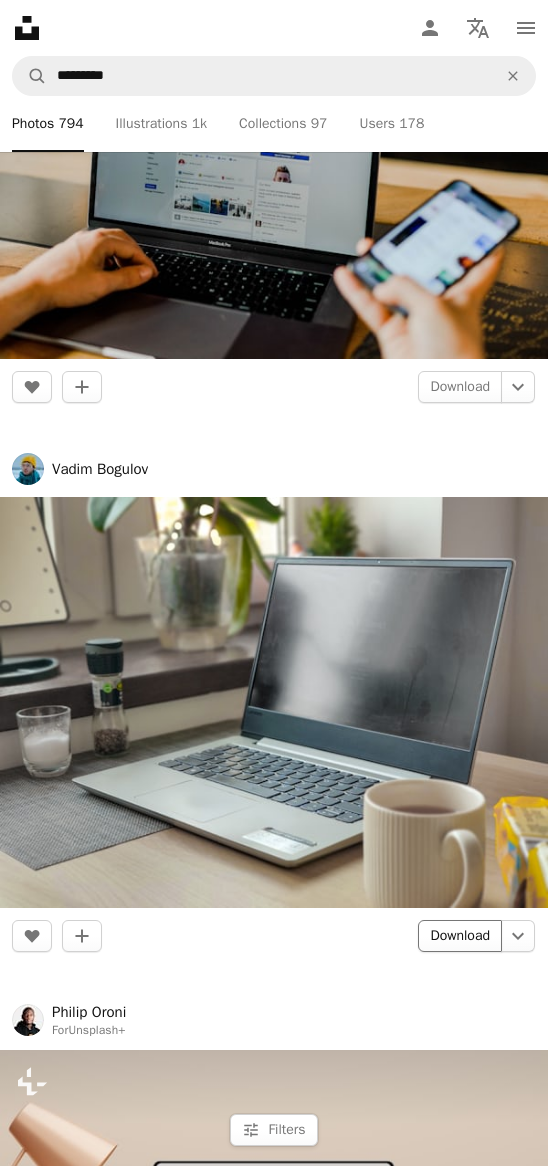 click on "Download" at bounding box center [460, 936] 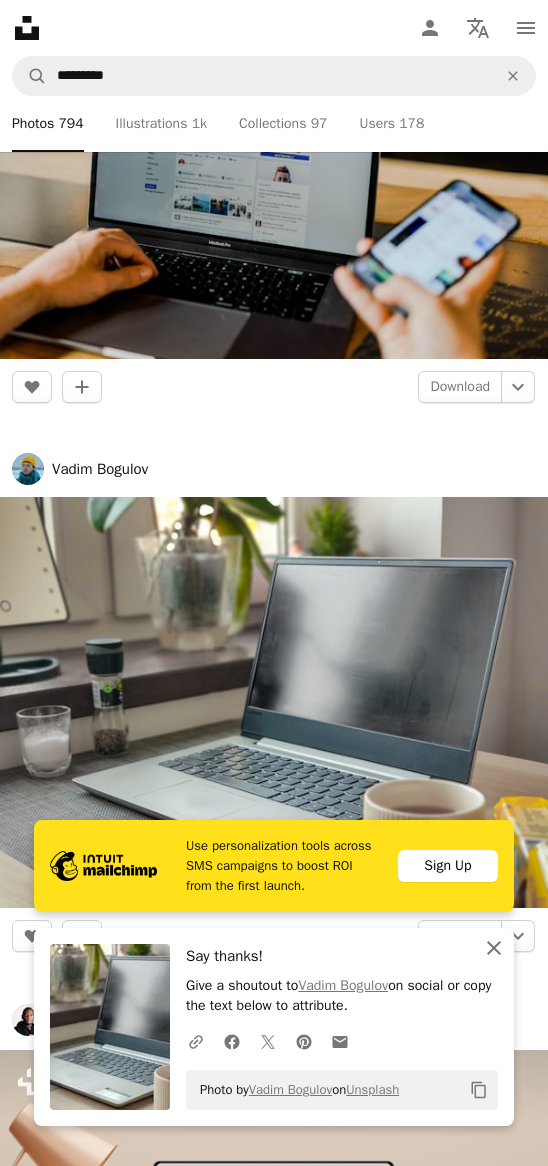 click on "An X shape" 